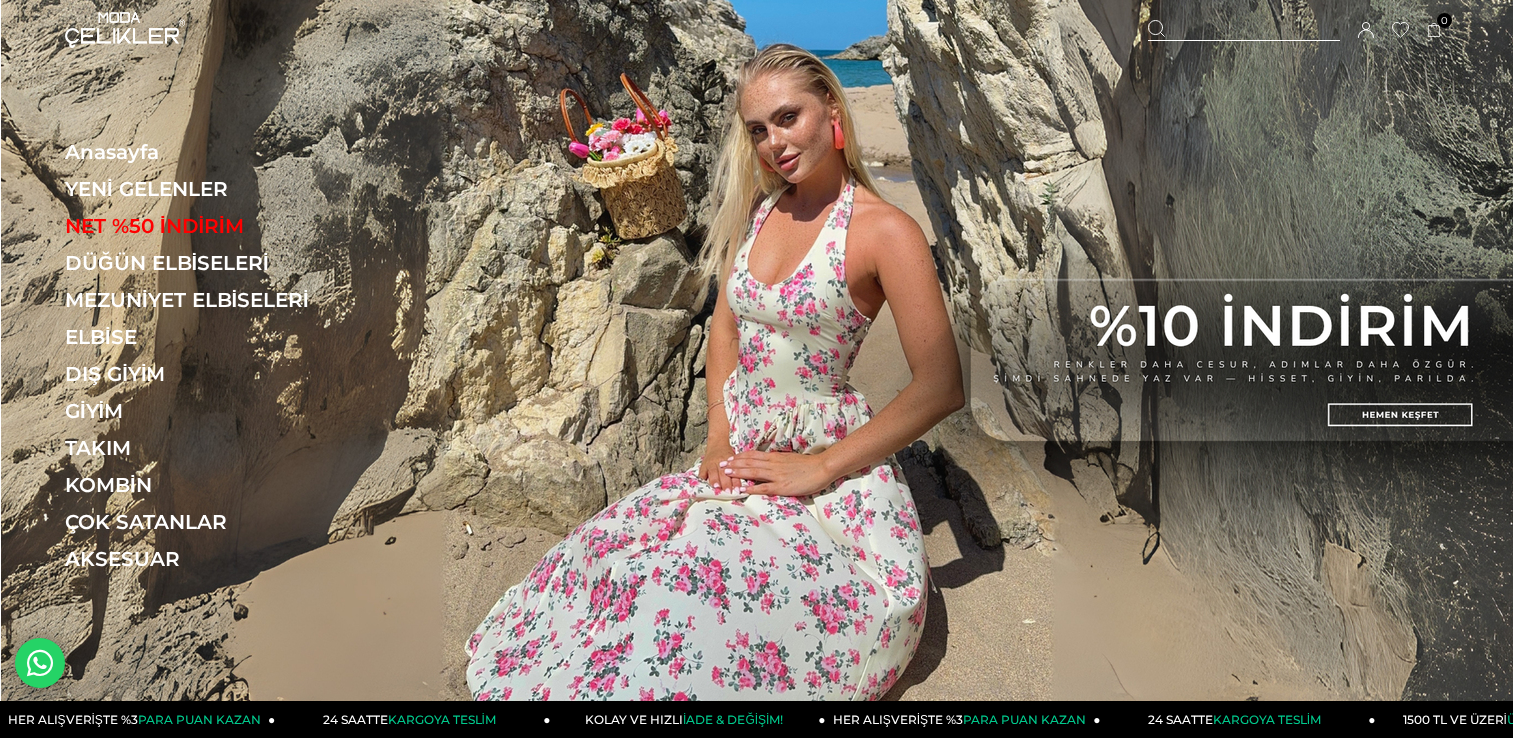 scroll, scrollTop: 0, scrollLeft: 0, axis: both 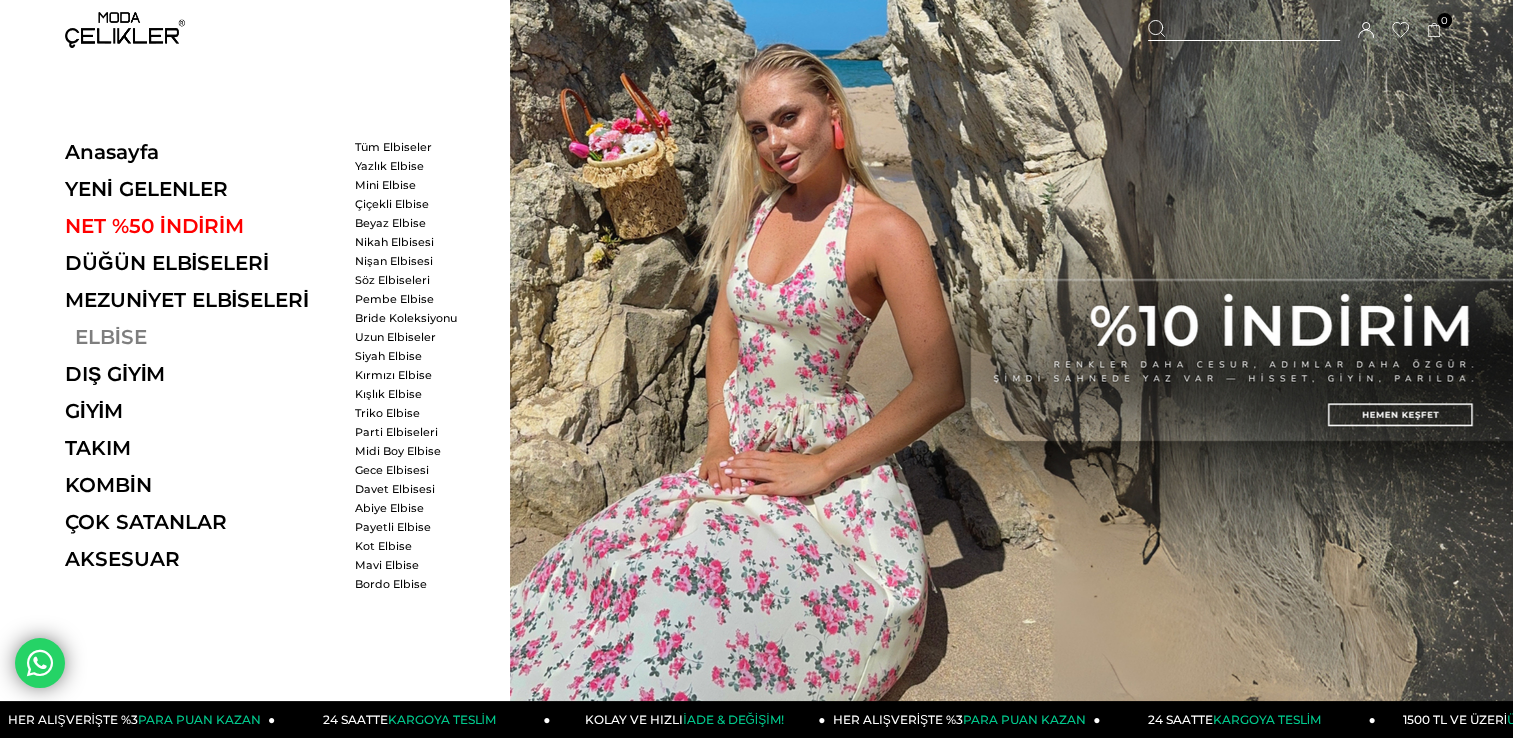 click on "ELBİSE" at bounding box center [202, 337] 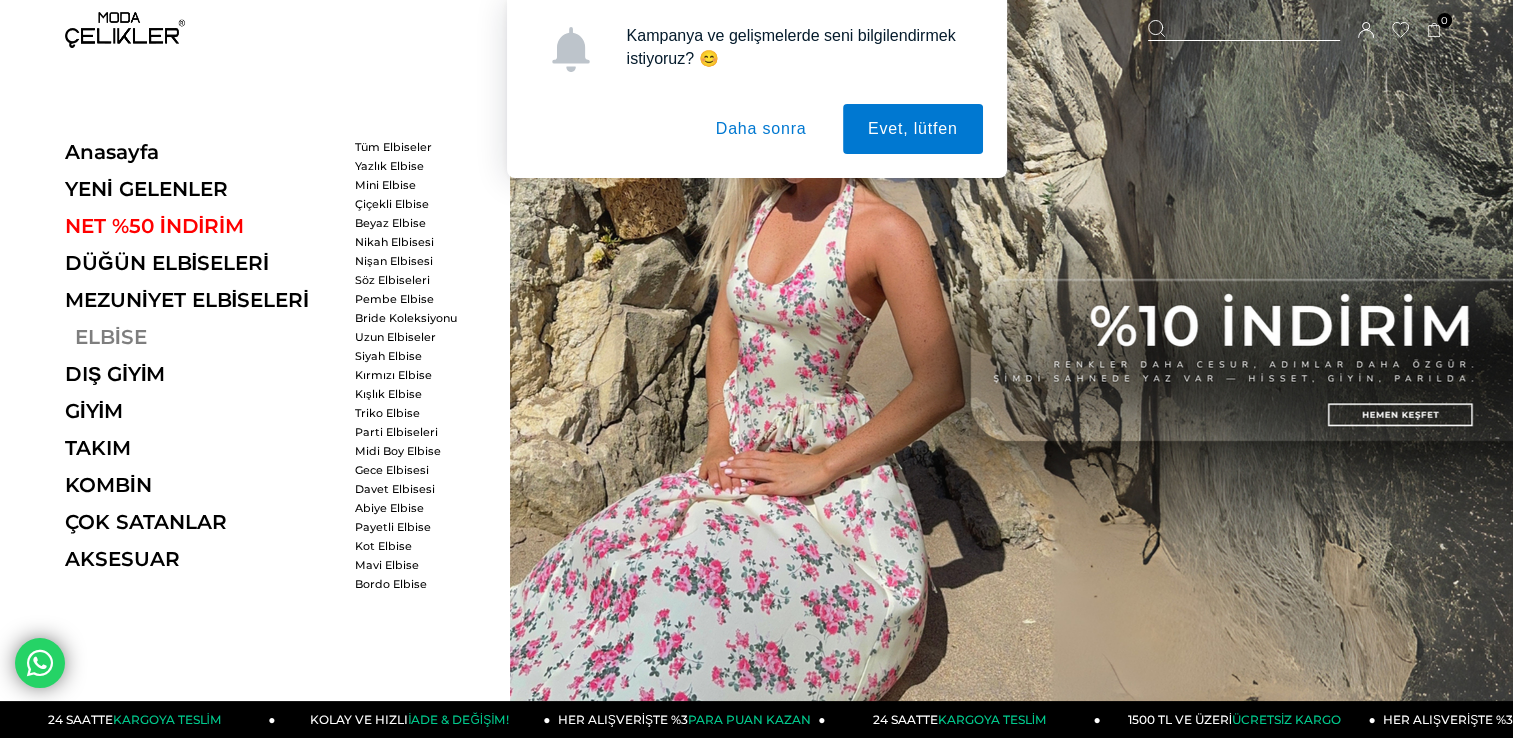 click on "ELBİSE" at bounding box center [202, 337] 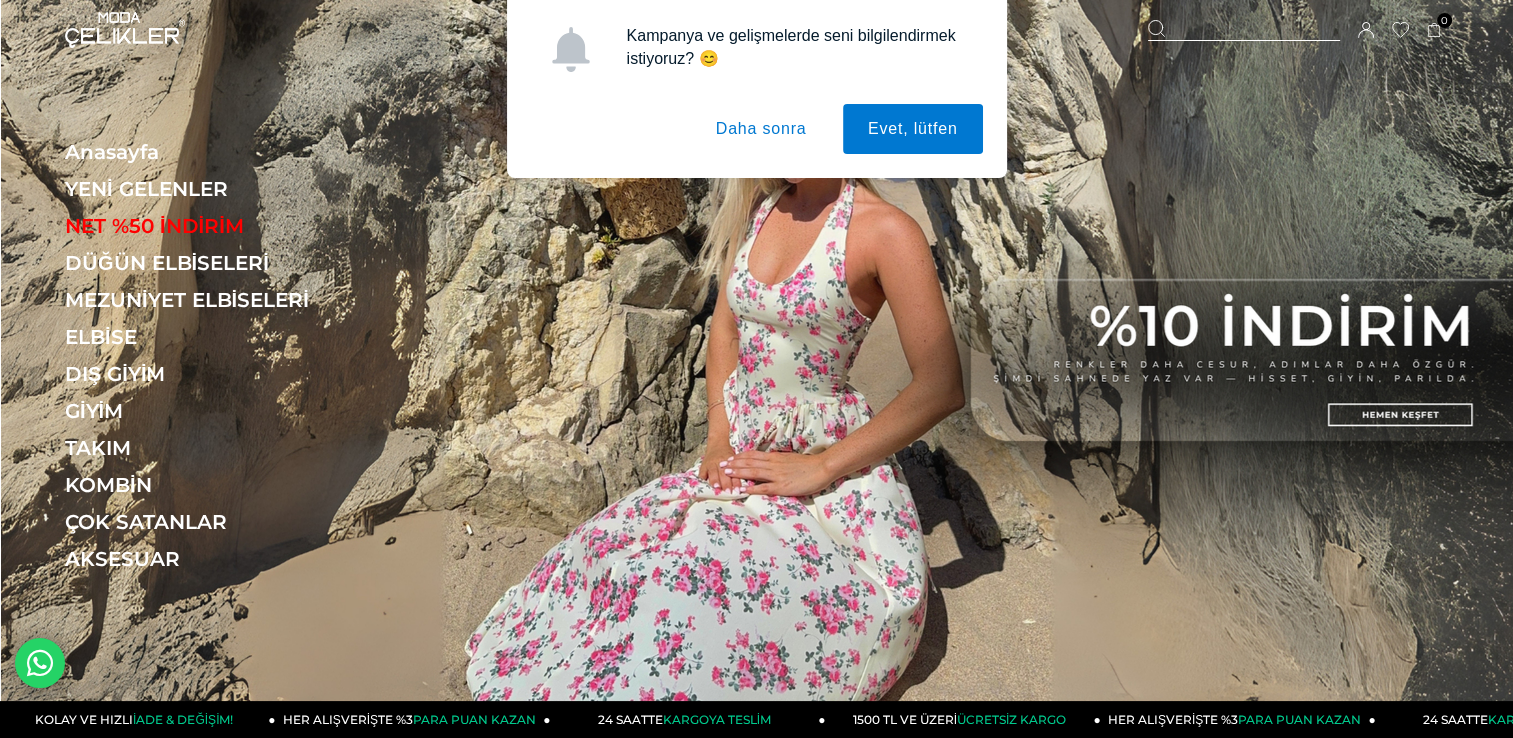 click on "Daha sonra" at bounding box center [761, 129] 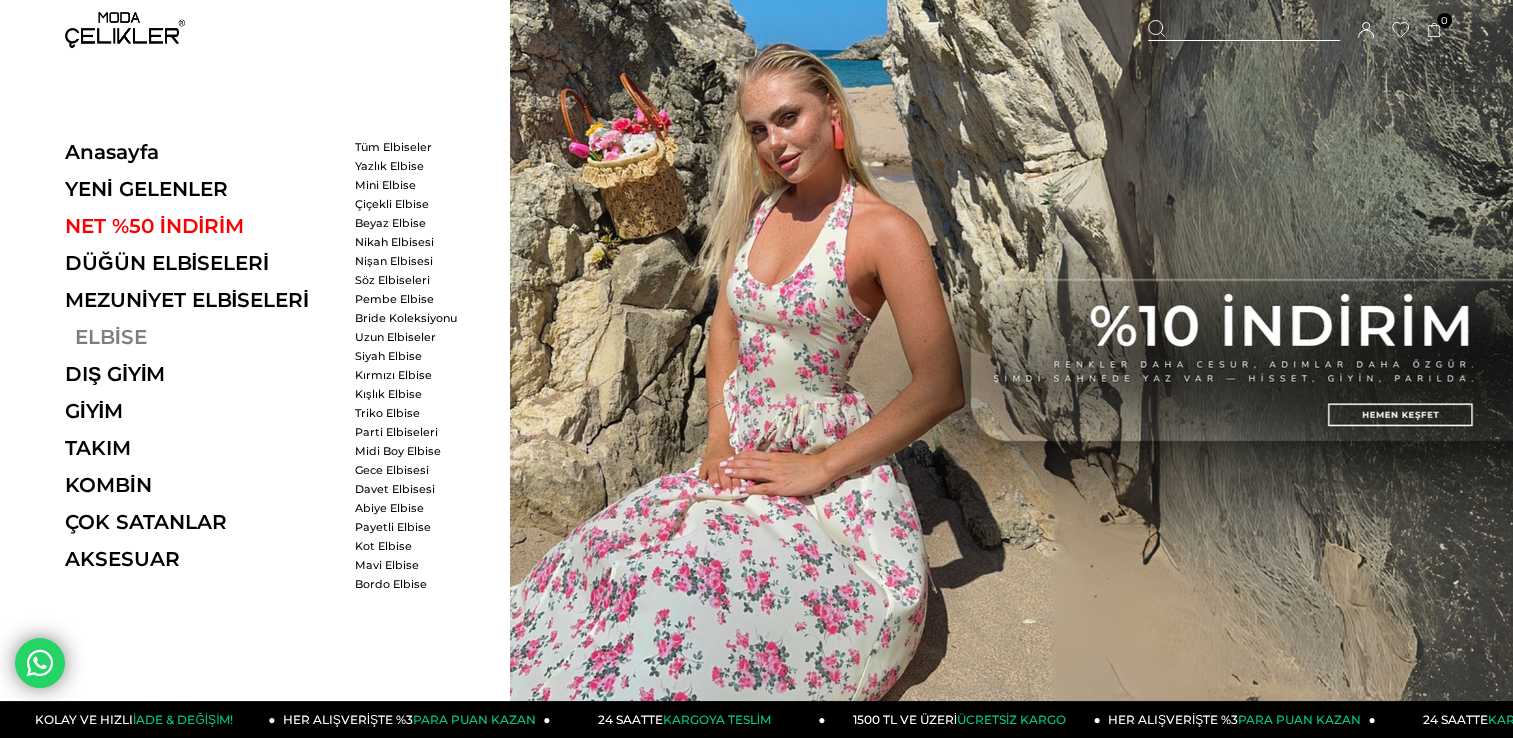 click on "ELBİSE" at bounding box center (202, 337) 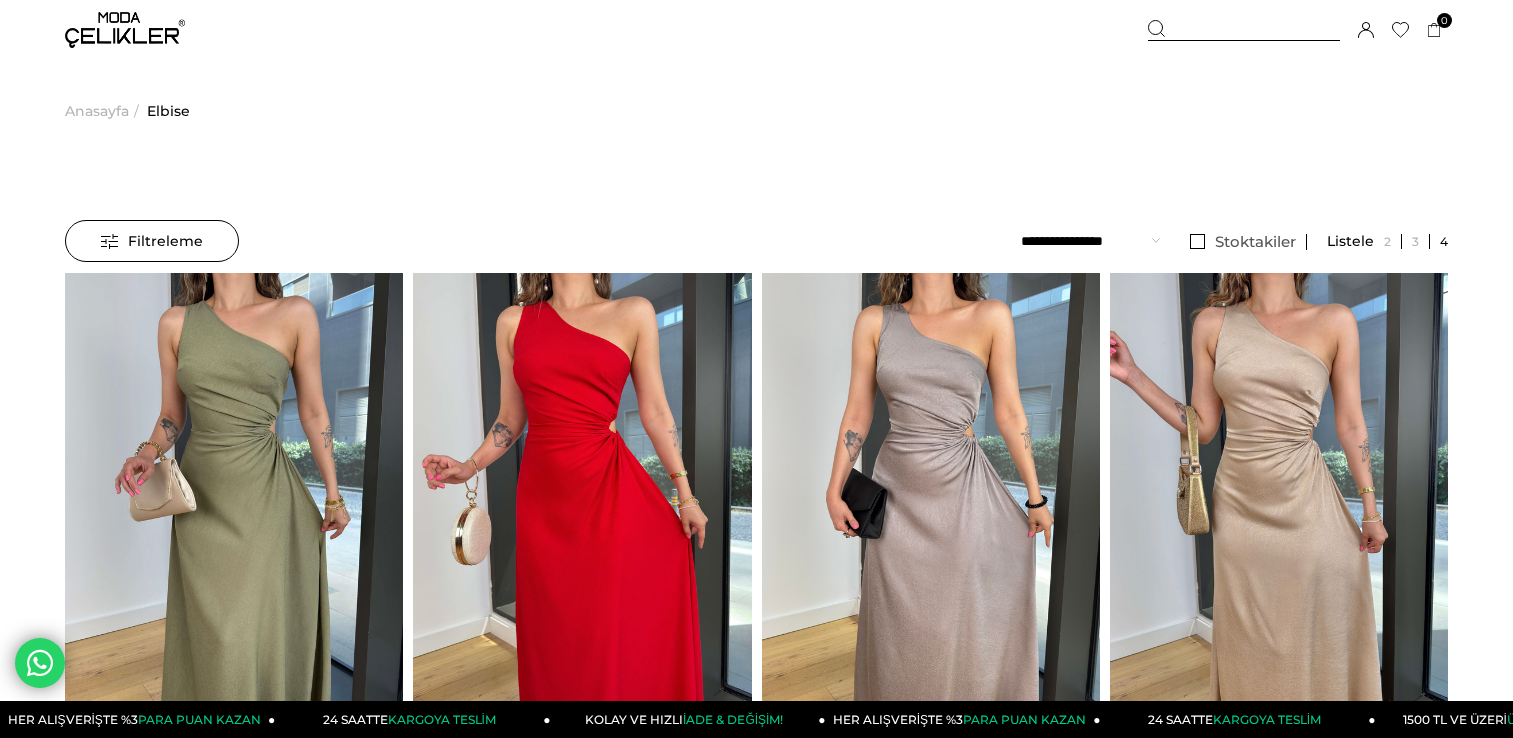 scroll, scrollTop: 0, scrollLeft: 0, axis: both 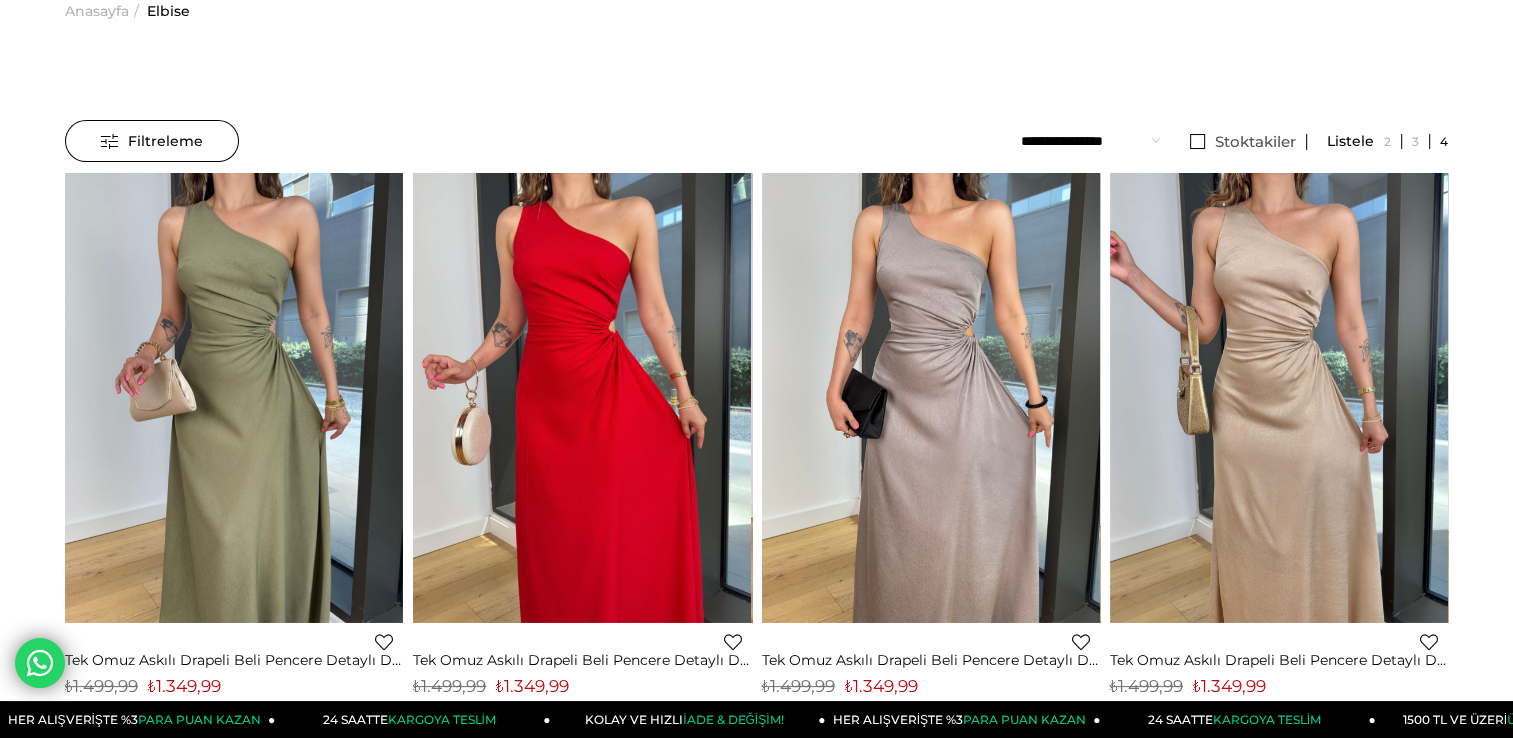 click on "Stoktakiler" at bounding box center (1243, 141) 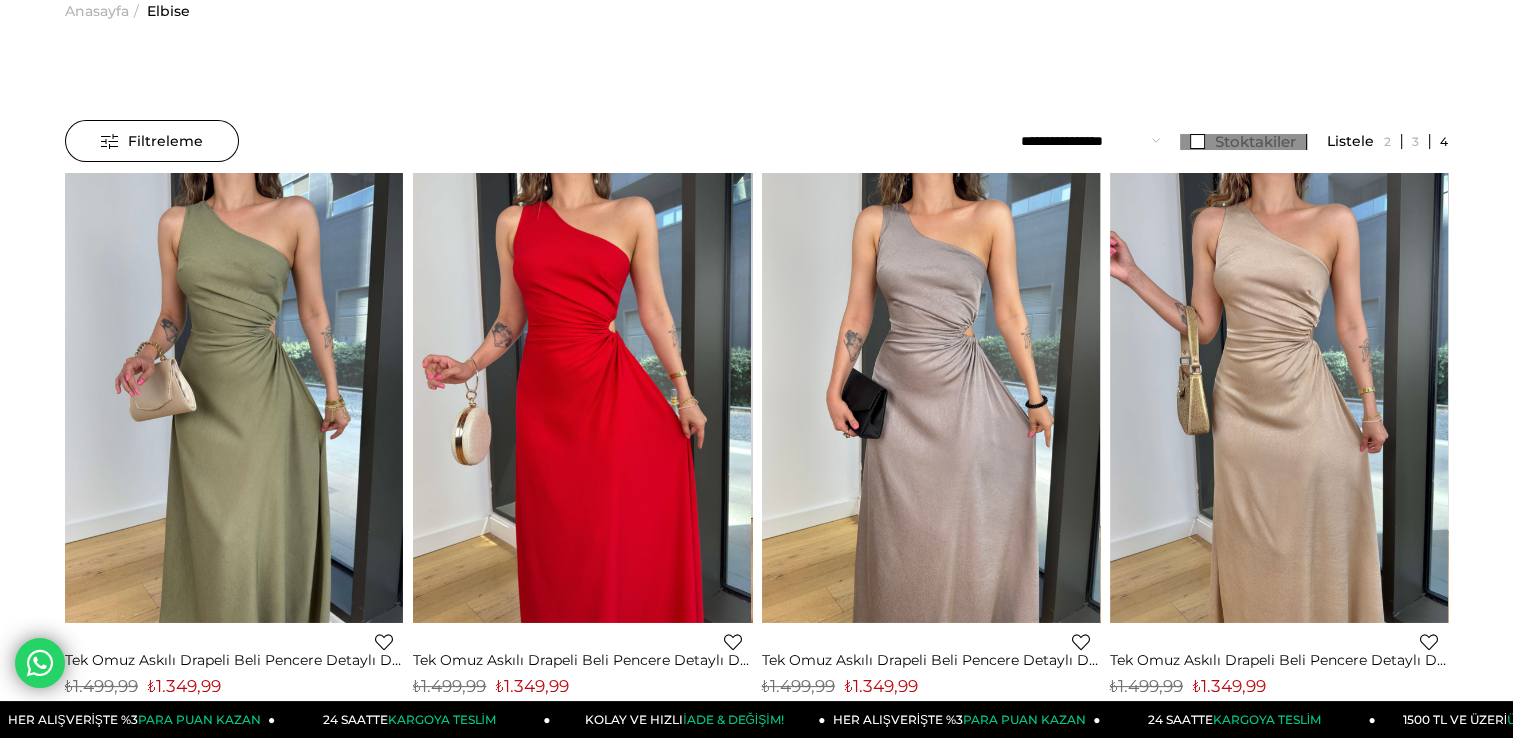 click on "Stoktakiler" at bounding box center (1243, 142) 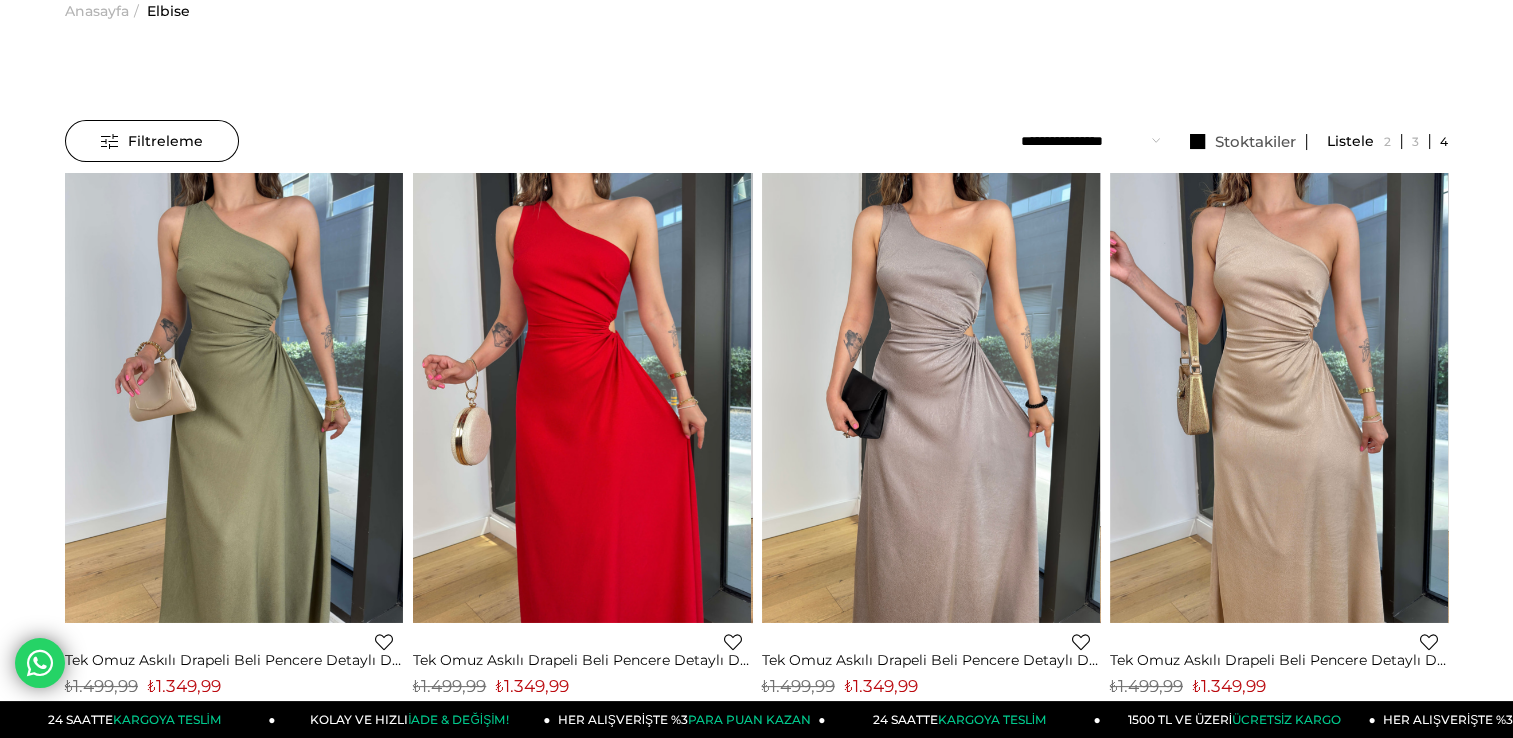 click on "**********" at bounding box center (1090, 141) 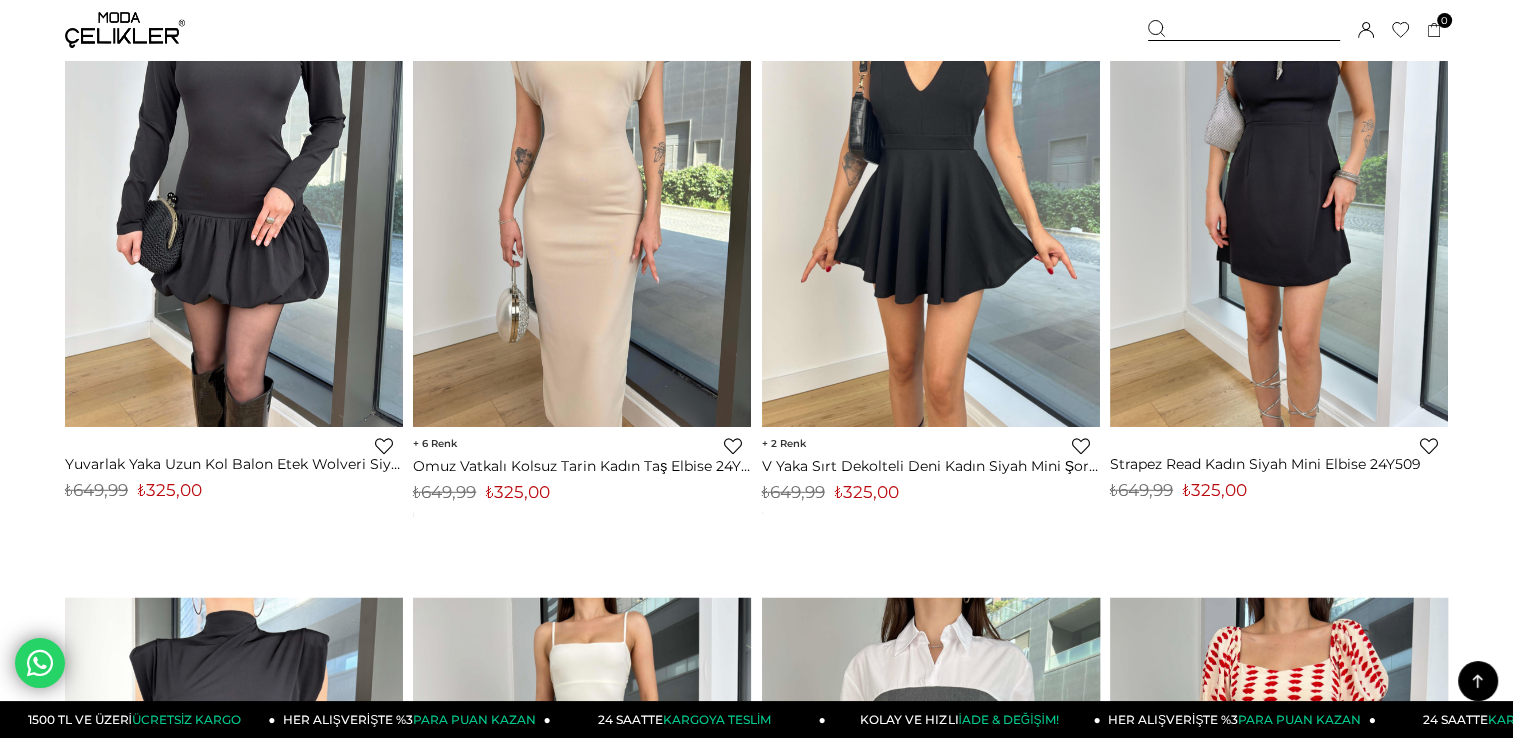 scroll, scrollTop: 5300, scrollLeft: 0, axis: vertical 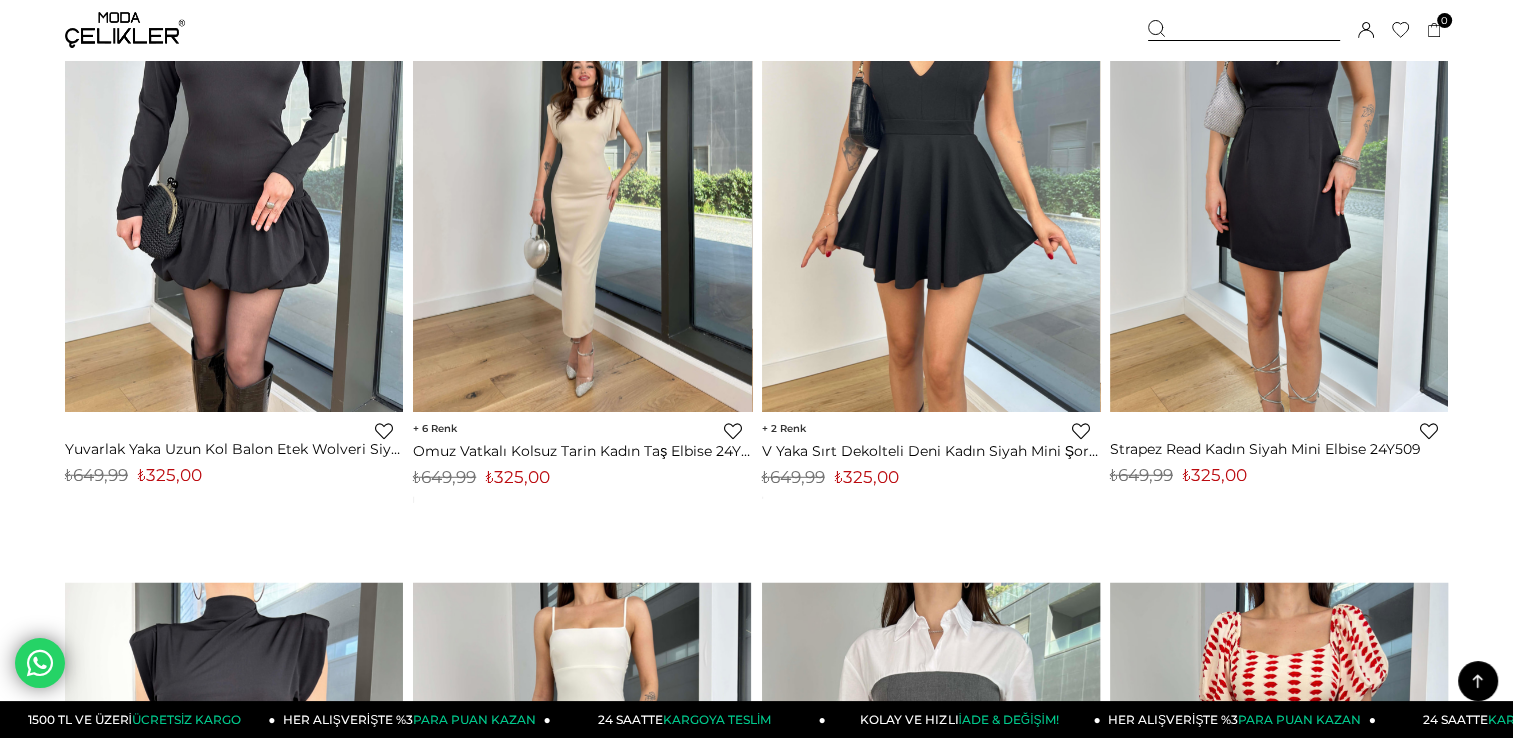 click at bounding box center [582, 187] 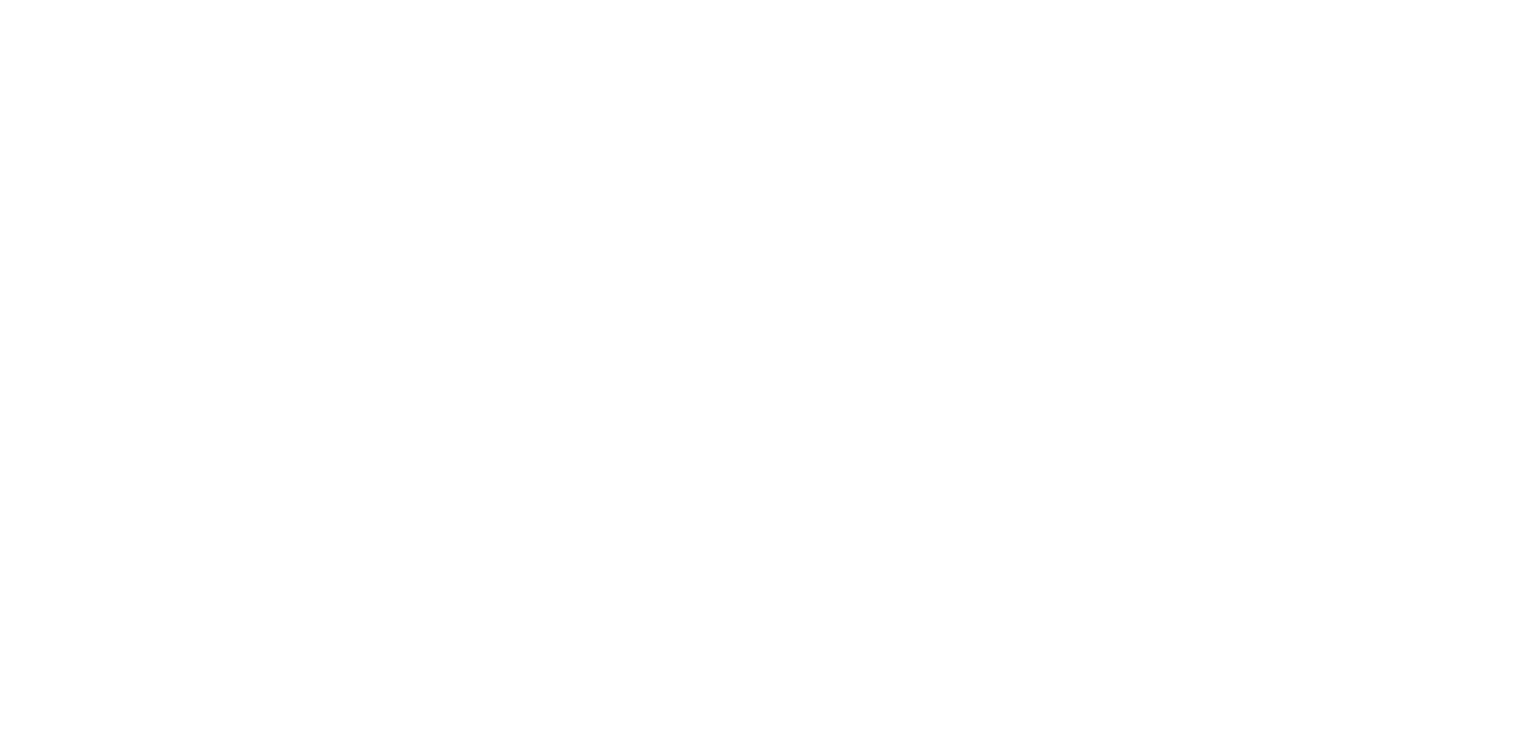scroll, scrollTop: 0, scrollLeft: 0, axis: both 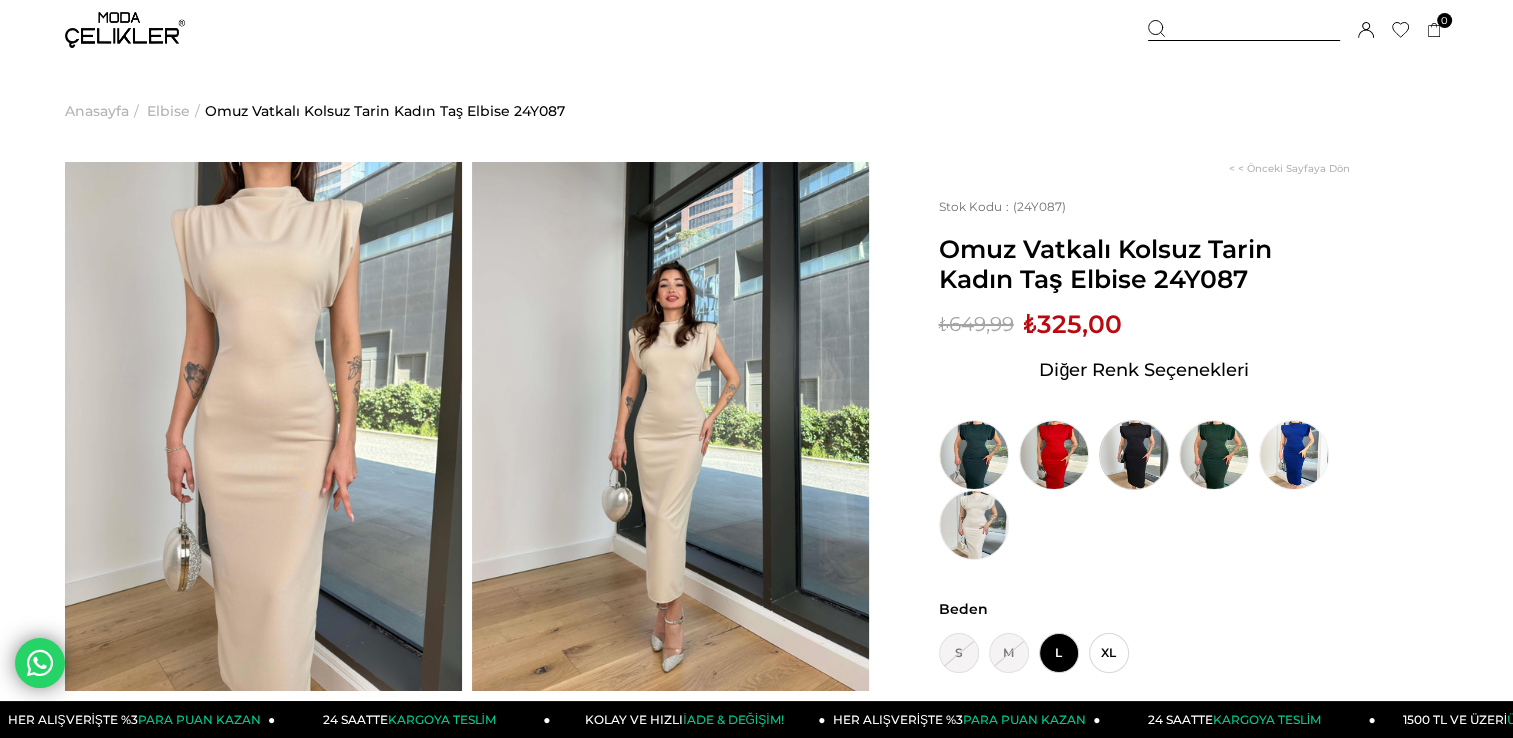 click at bounding box center (1134, 455) 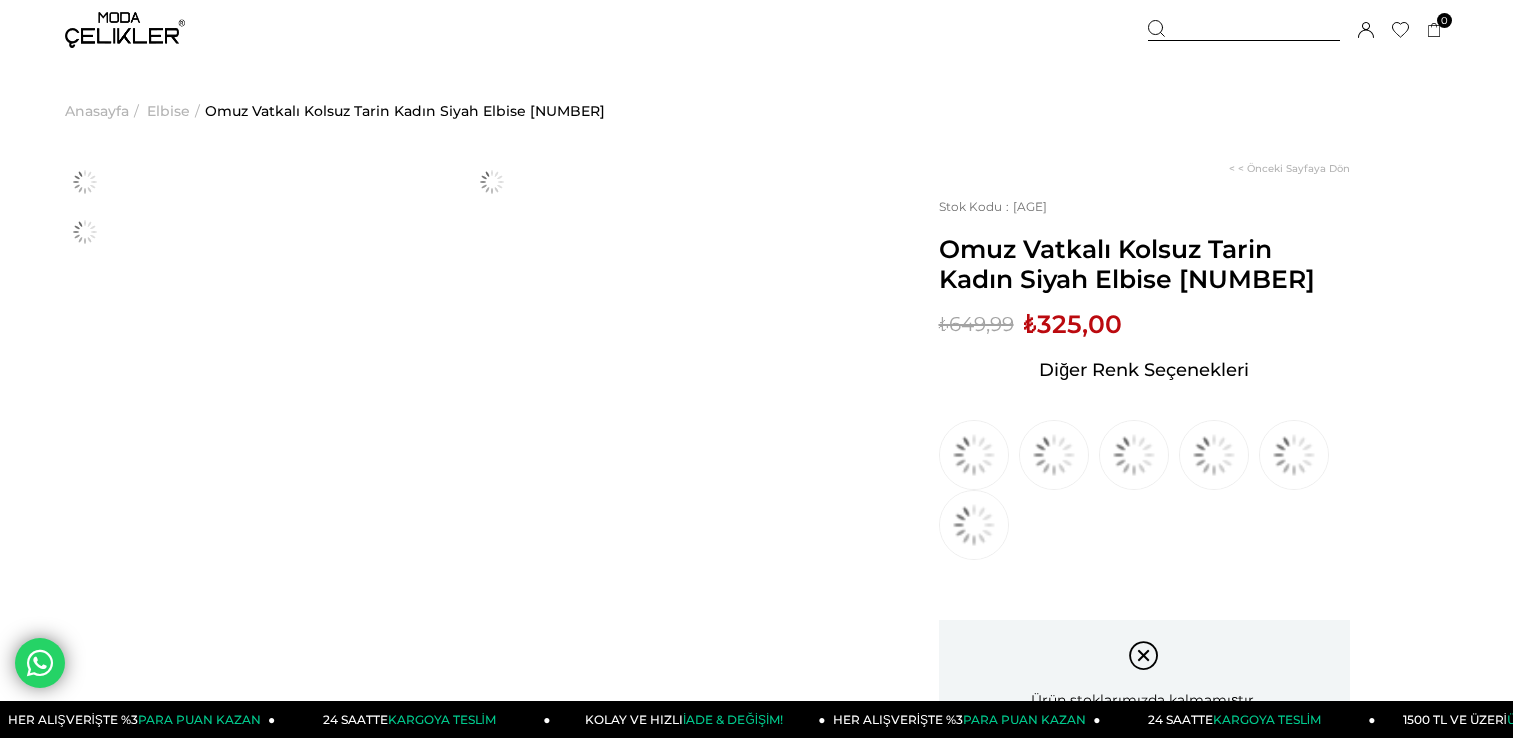 scroll, scrollTop: 0, scrollLeft: 0, axis: both 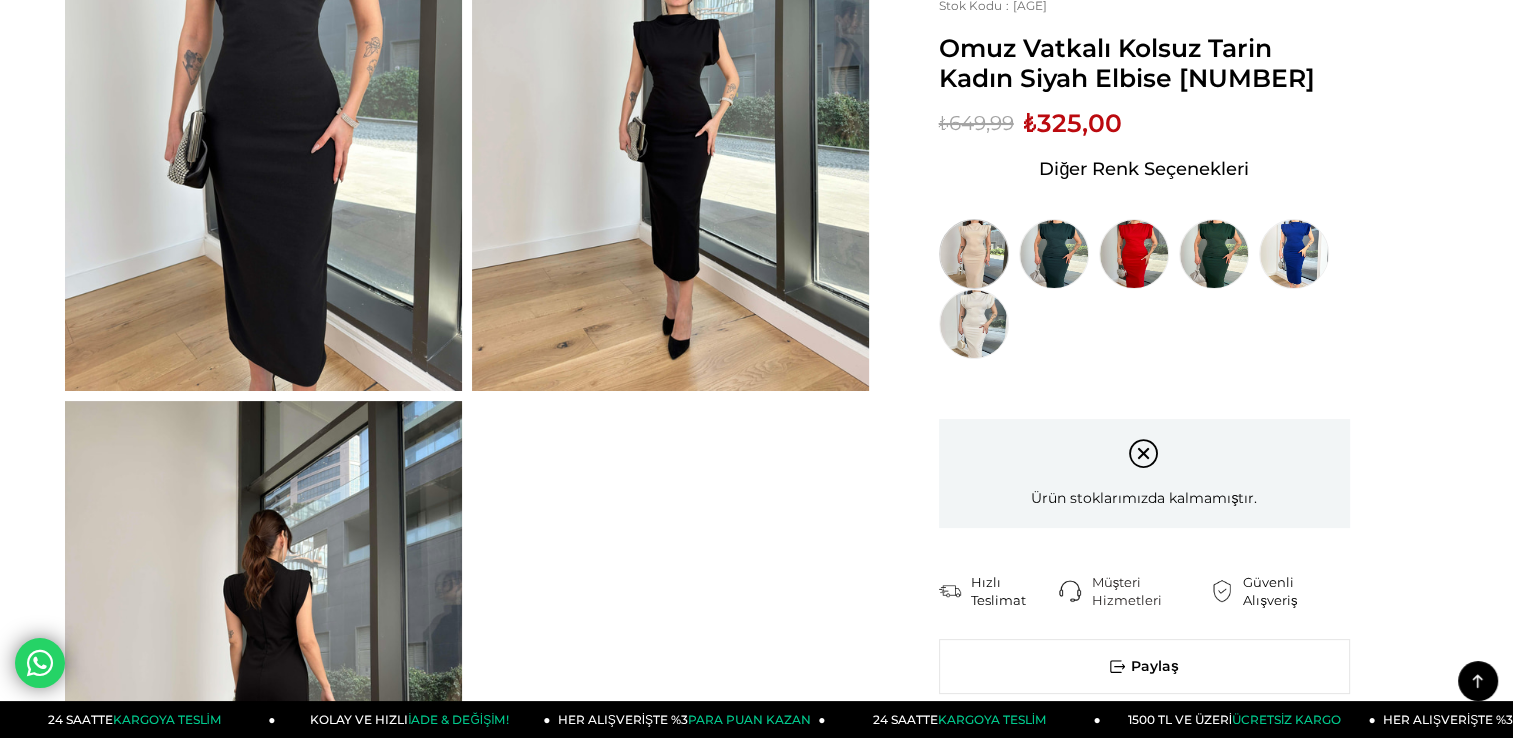 click at bounding box center [974, 254] 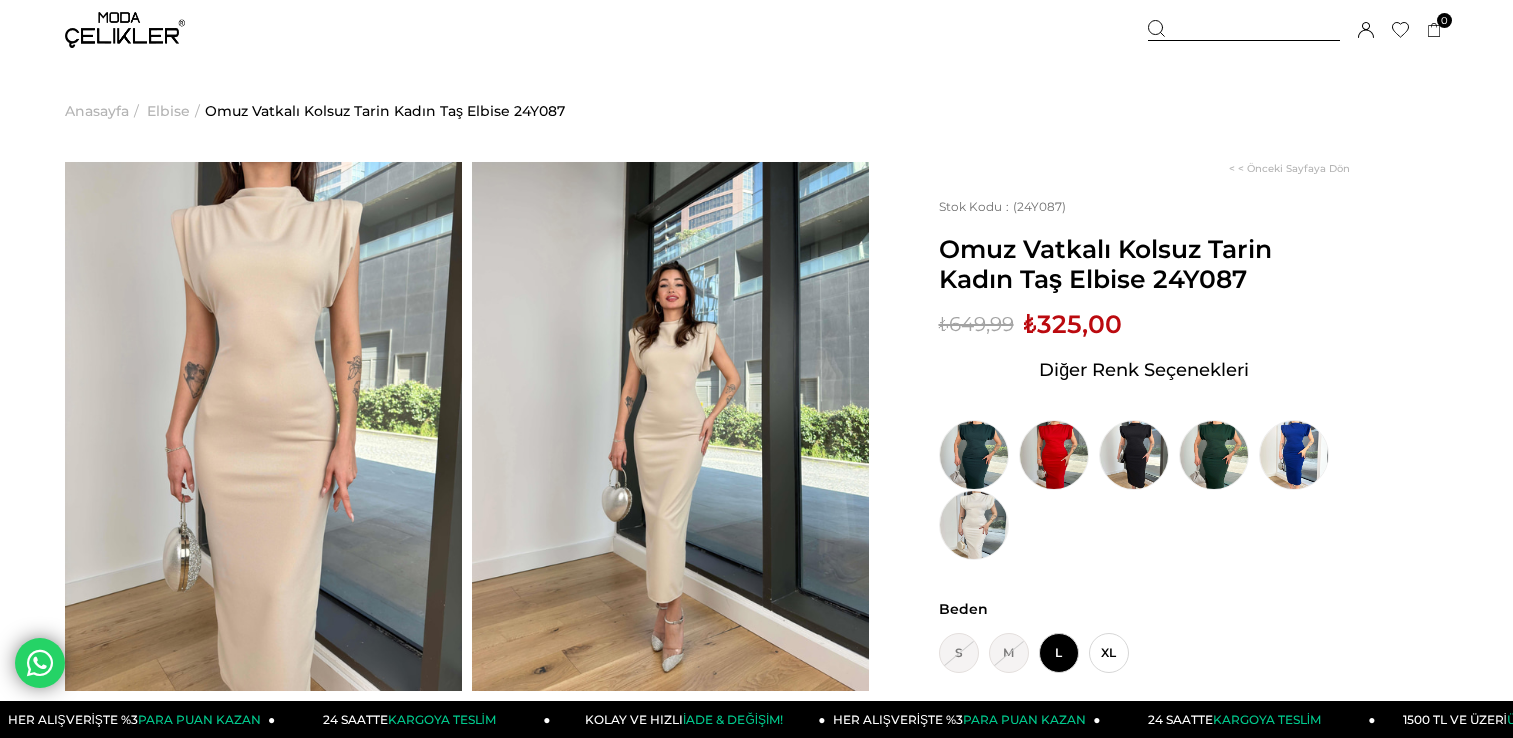 scroll, scrollTop: 0, scrollLeft: 0, axis: both 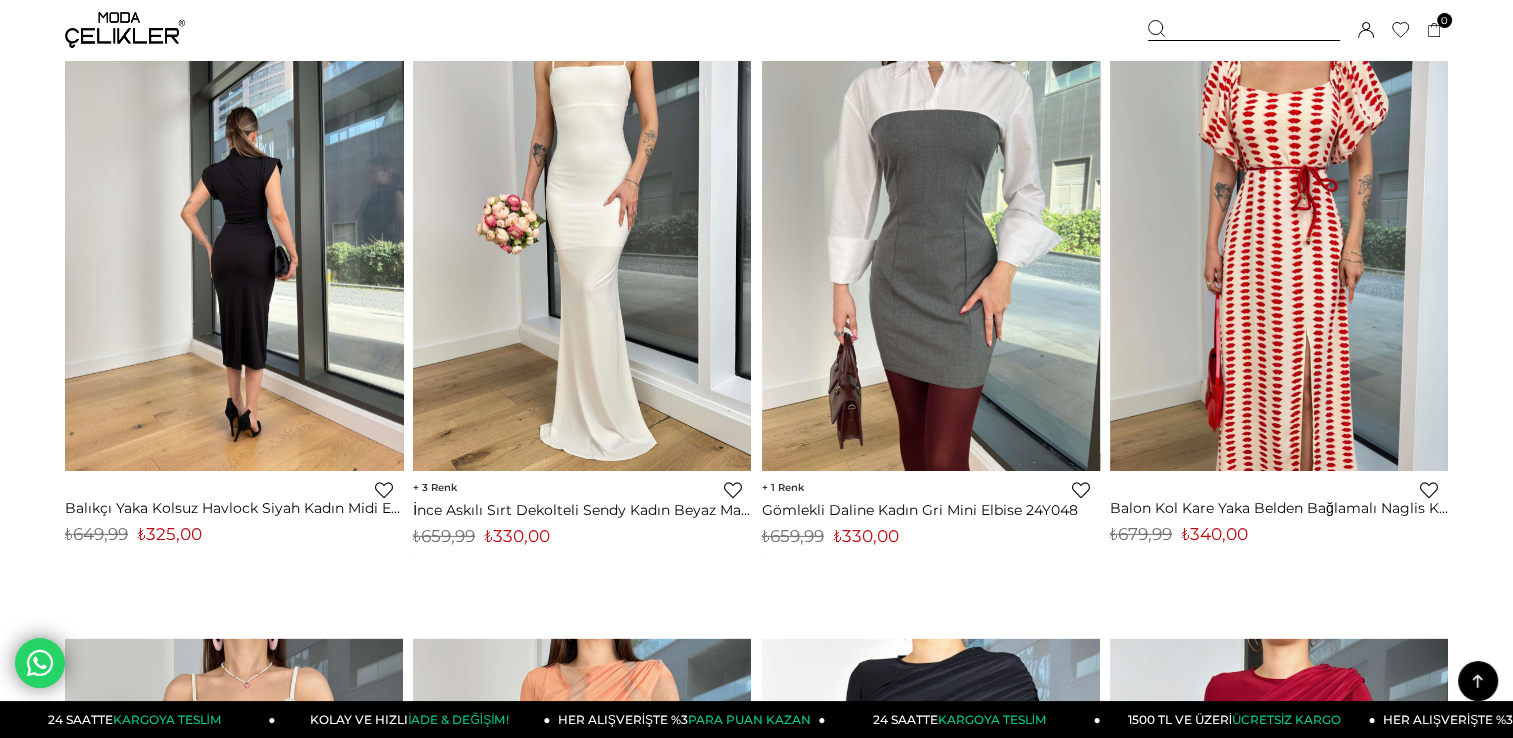 click at bounding box center (234, 246) 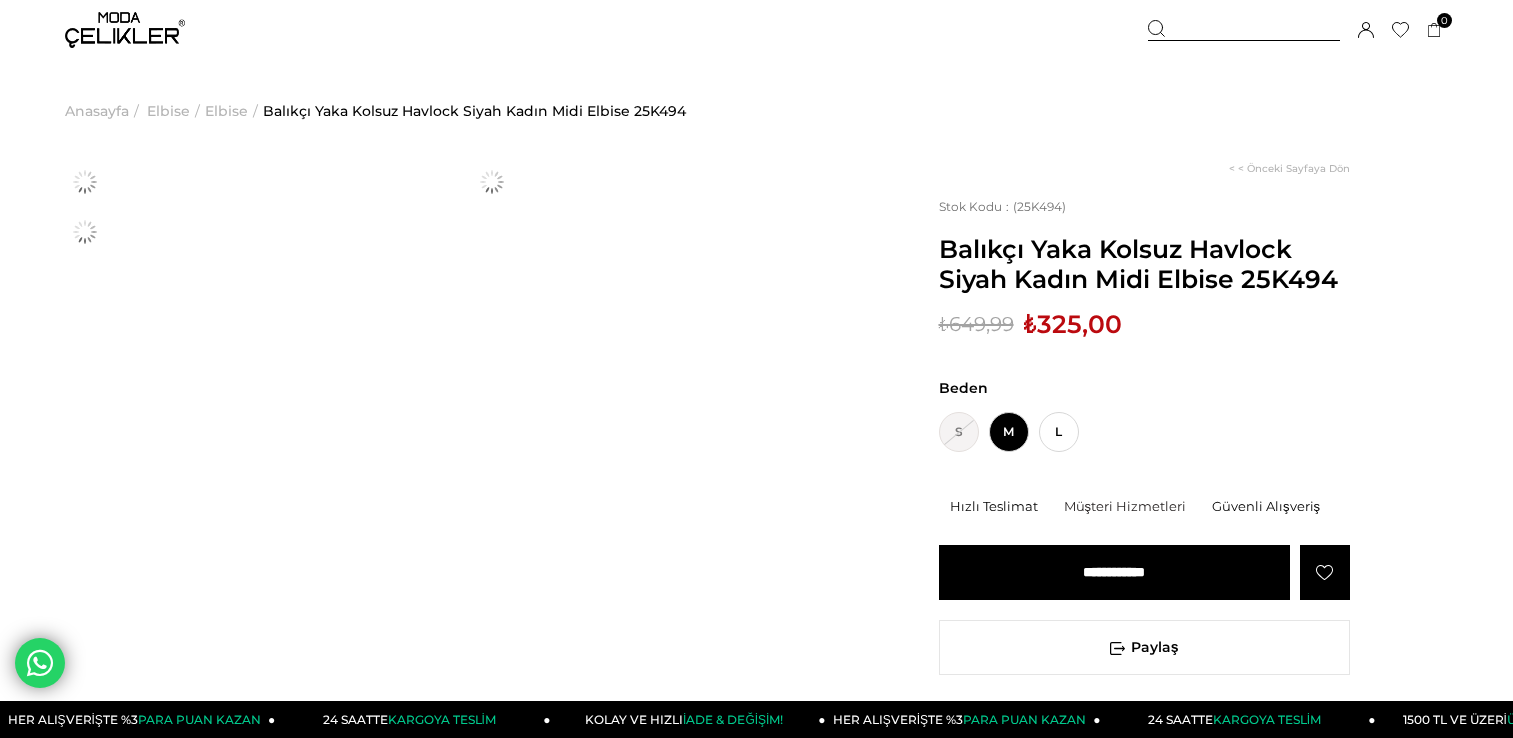 scroll, scrollTop: 0, scrollLeft: 0, axis: both 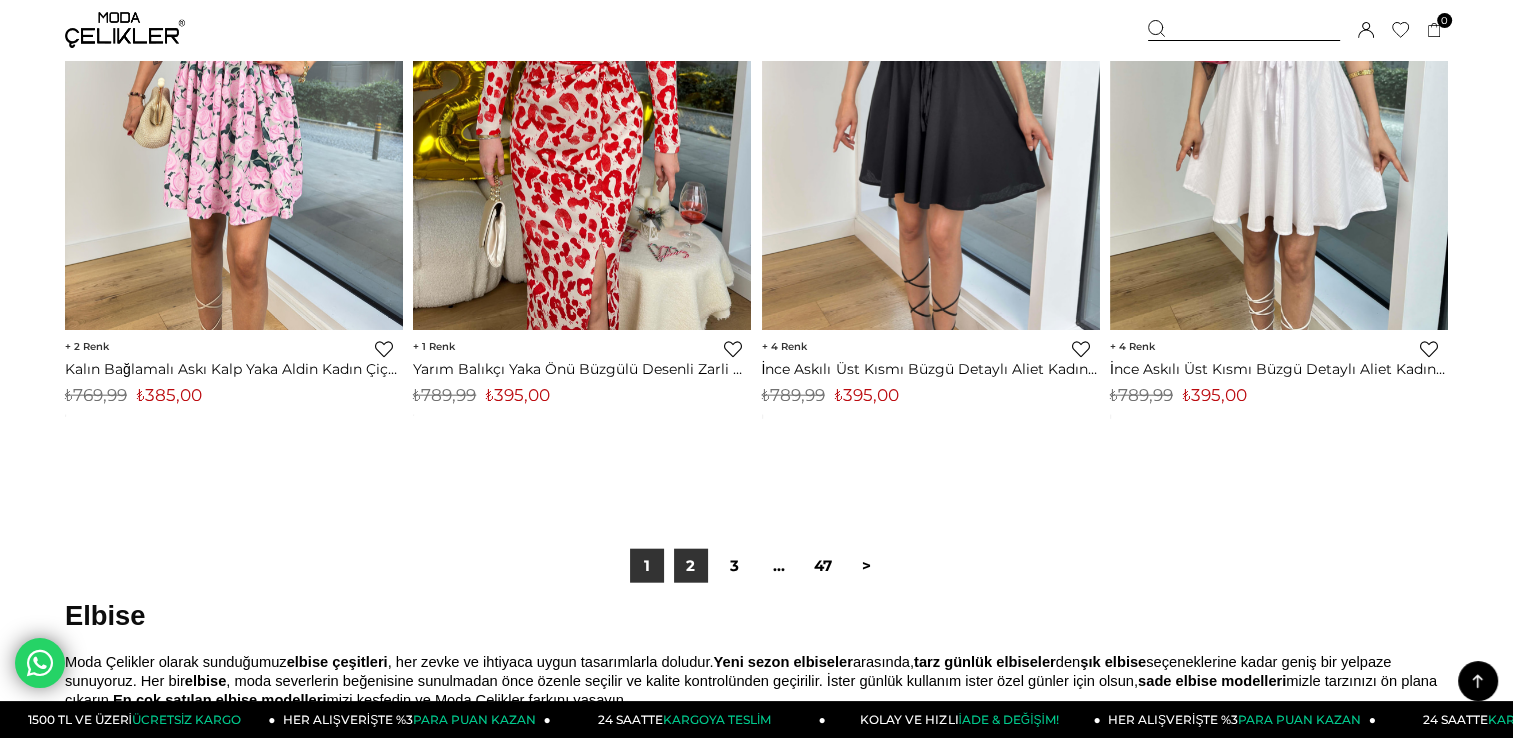 click on "2" at bounding box center (691, 566) 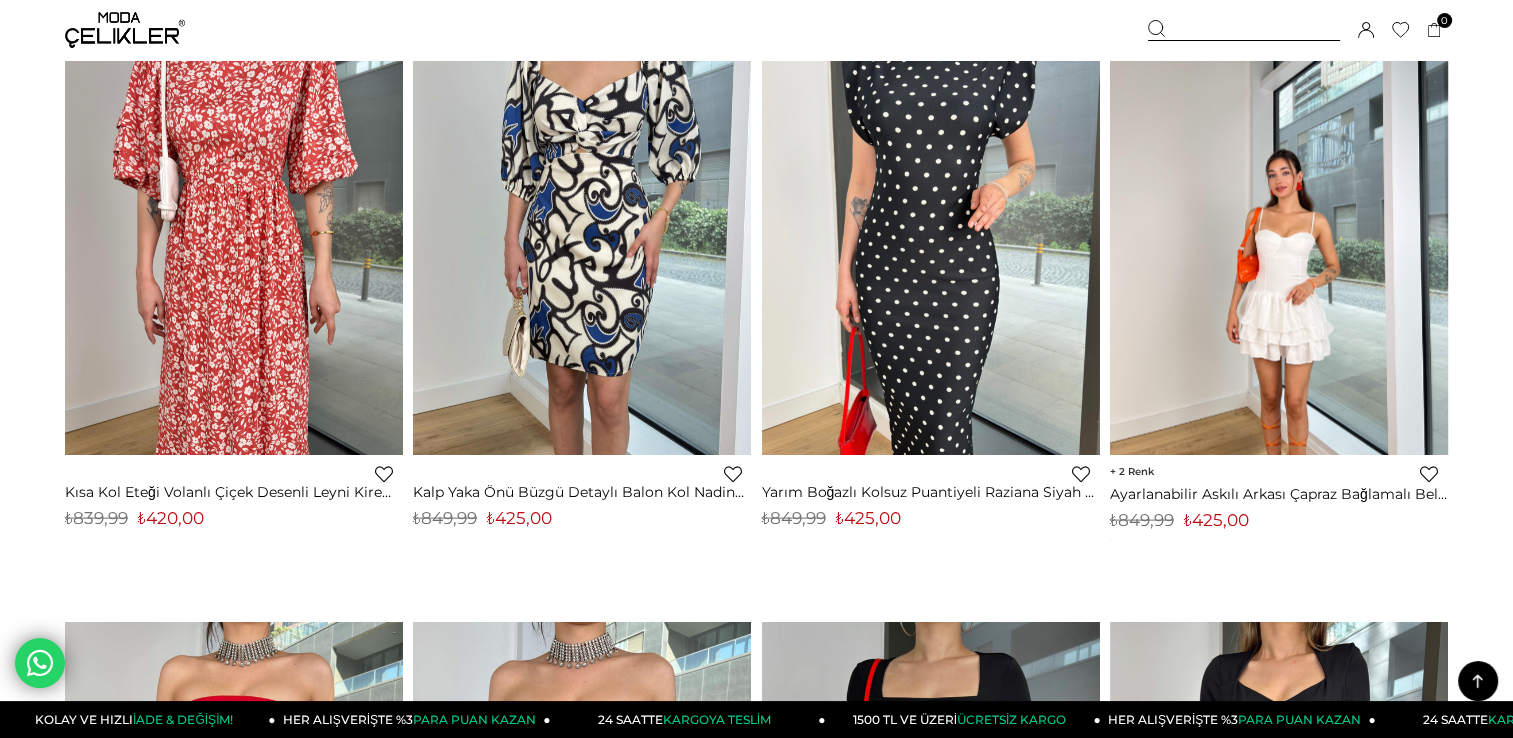 scroll, scrollTop: 4000, scrollLeft: 0, axis: vertical 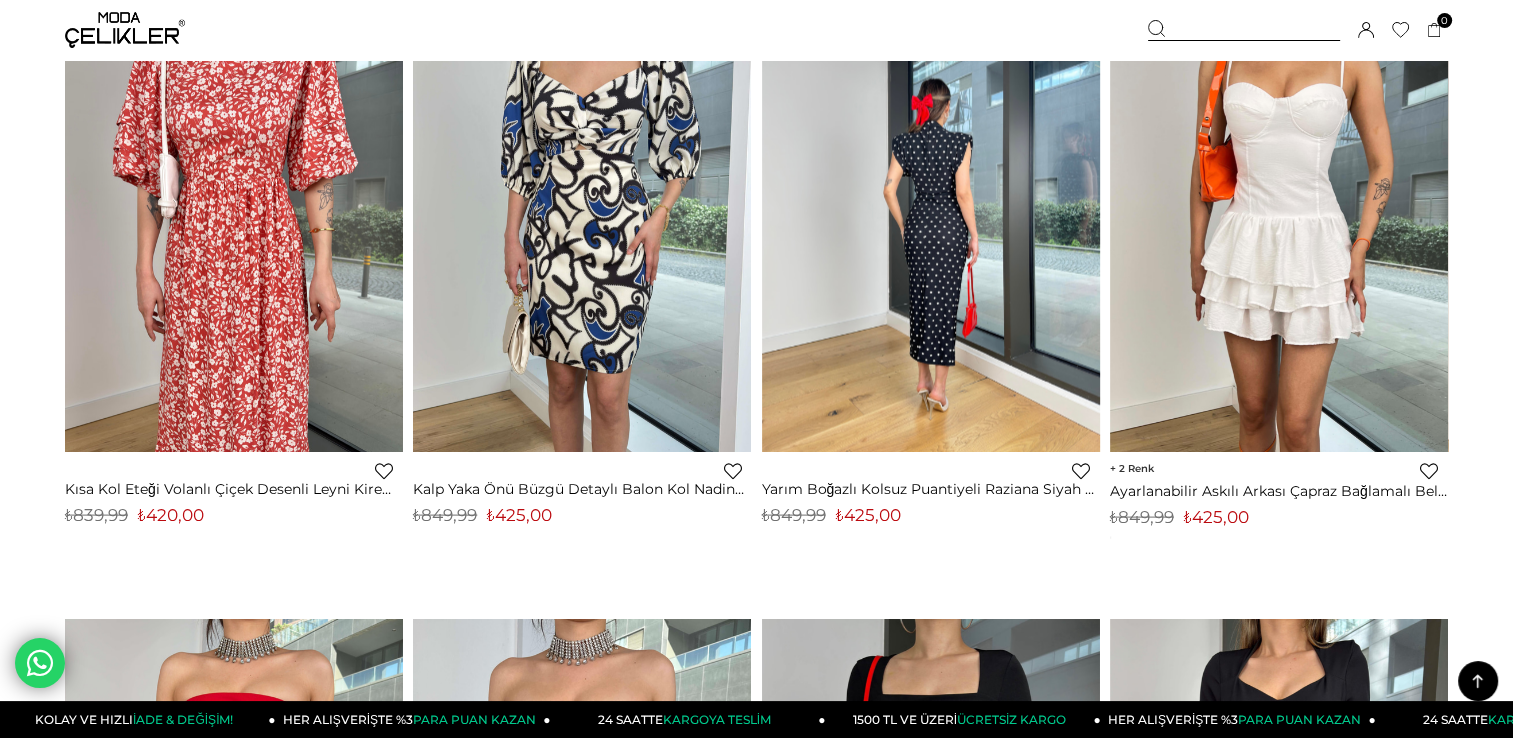 click at bounding box center (931, 227) 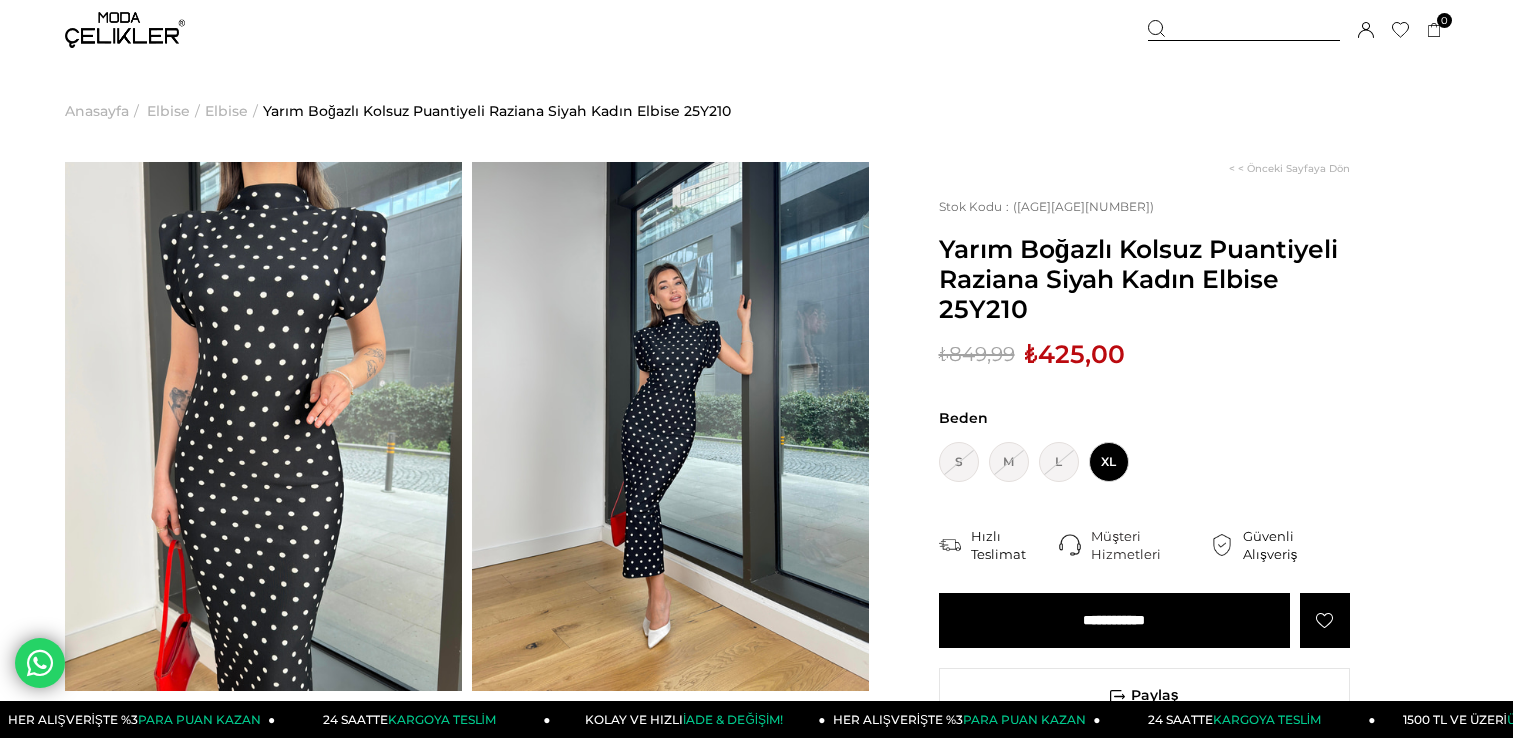scroll, scrollTop: 0, scrollLeft: 0, axis: both 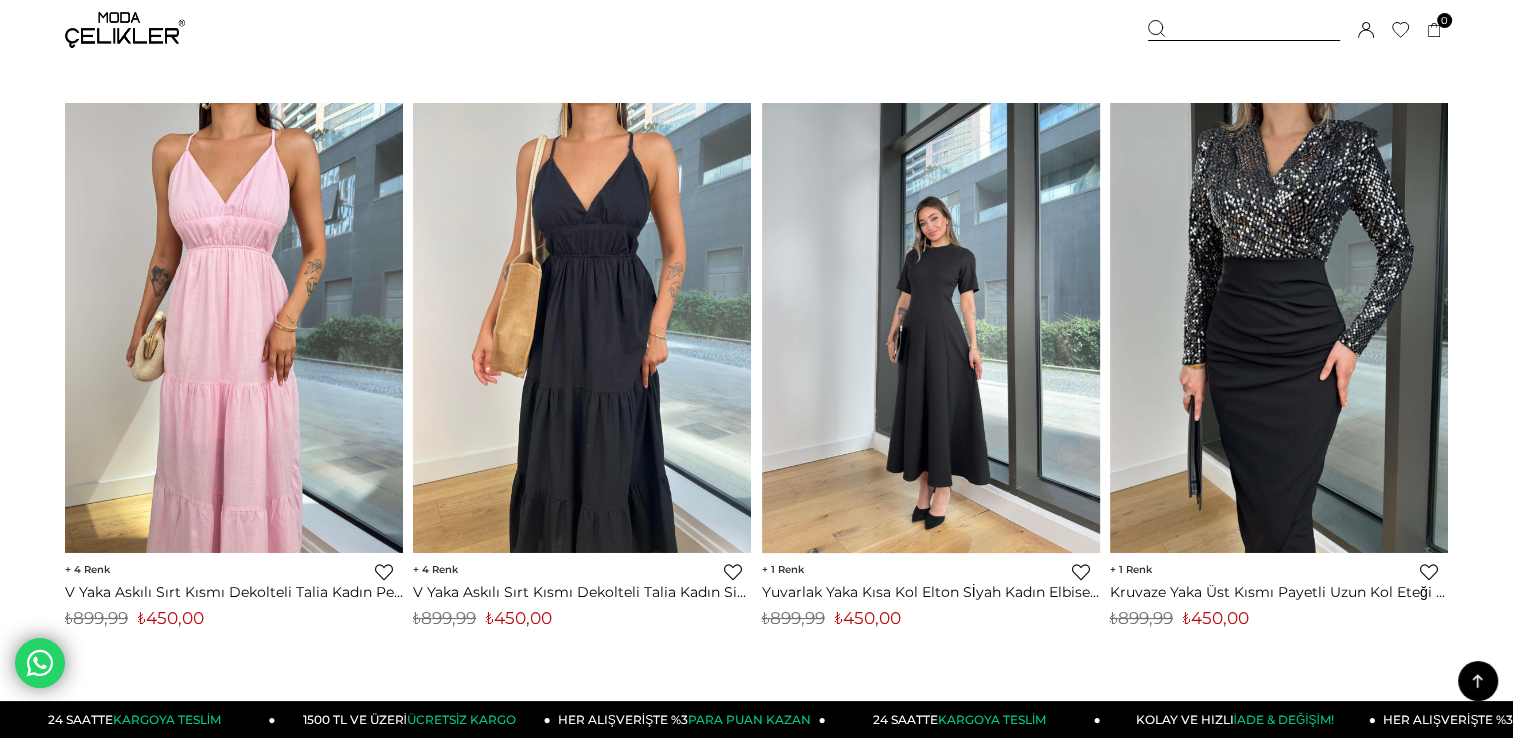 click at bounding box center (931, 327) 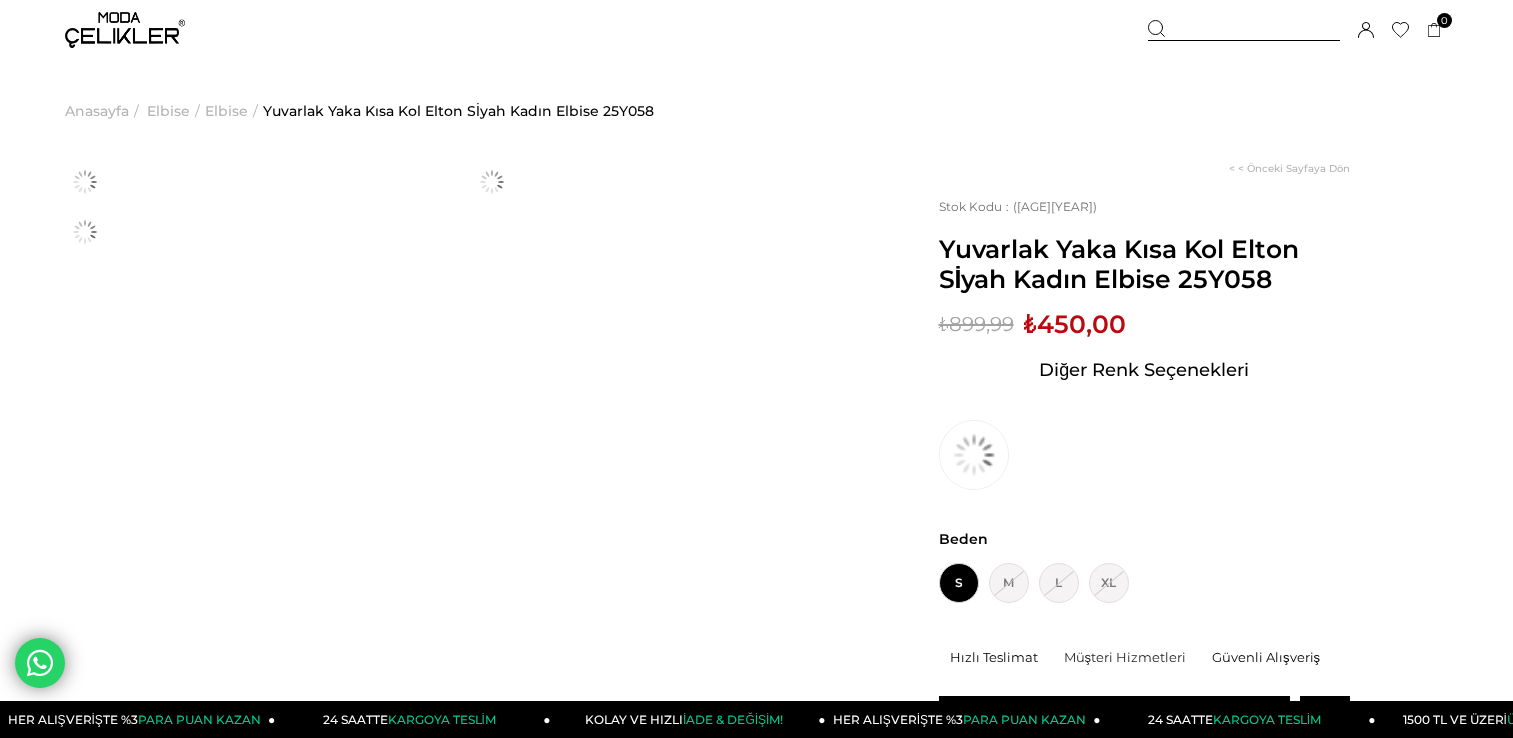 scroll, scrollTop: 0, scrollLeft: 0, axis: both 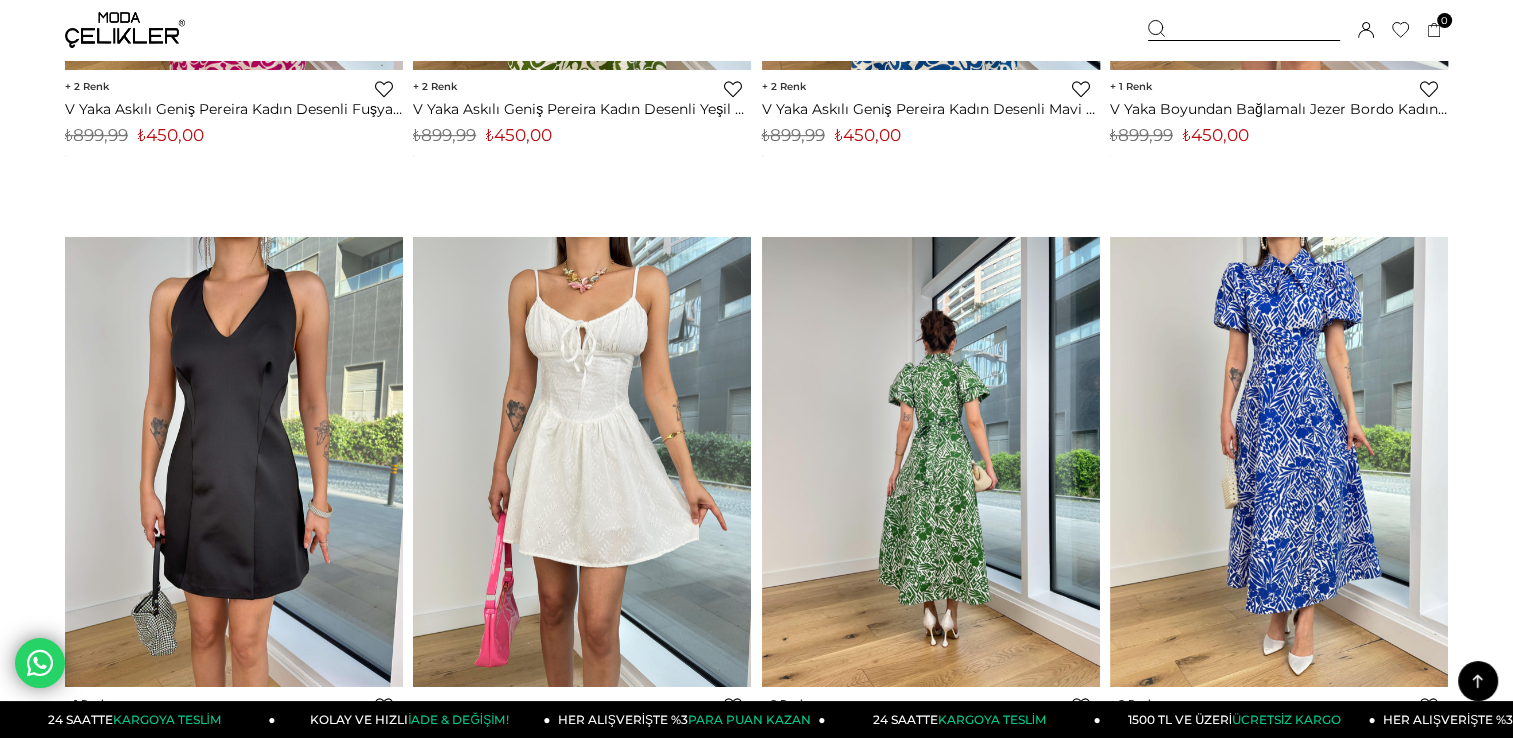 click at bounding box center (931, 461) 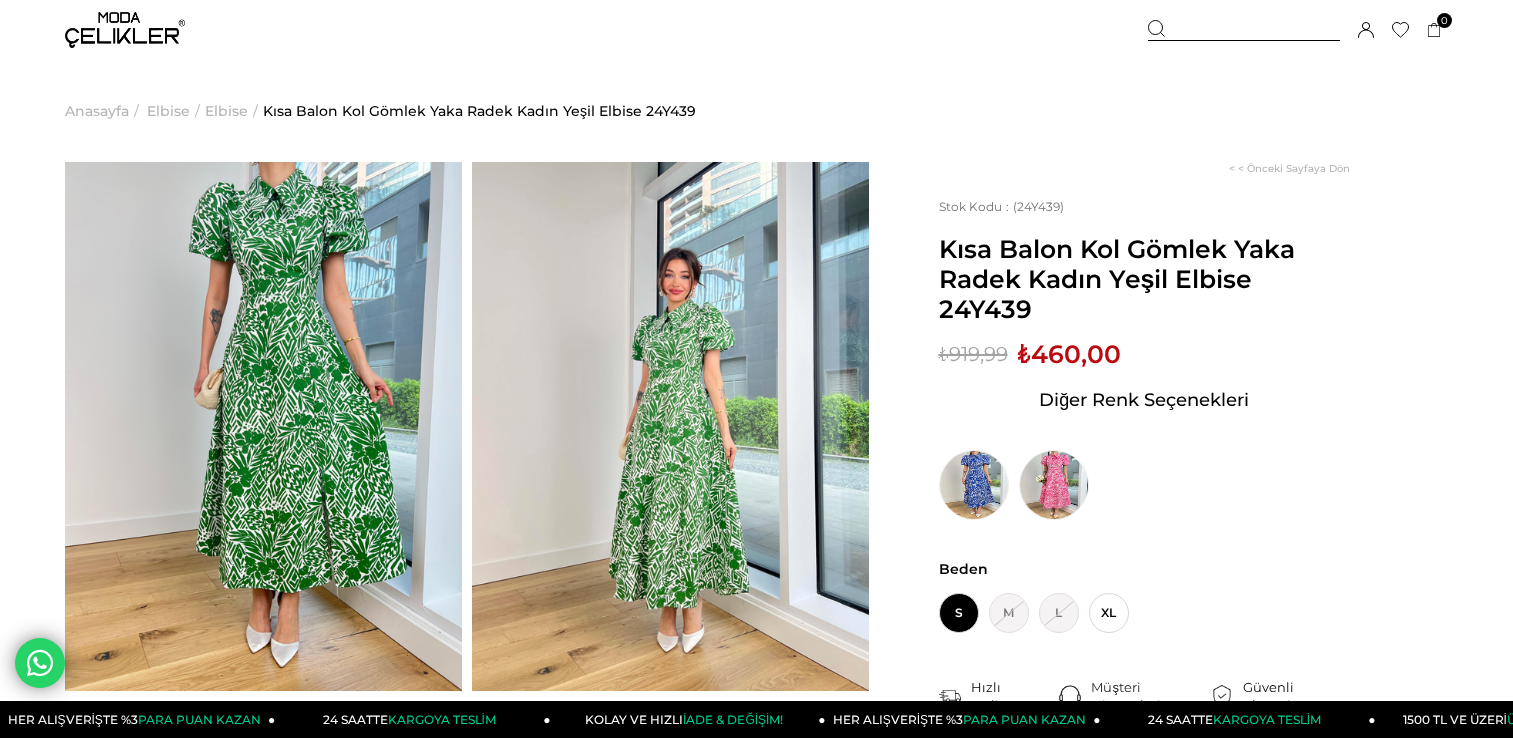 scroll, scrollTop: 0, scrollLeft: 0, axis: both 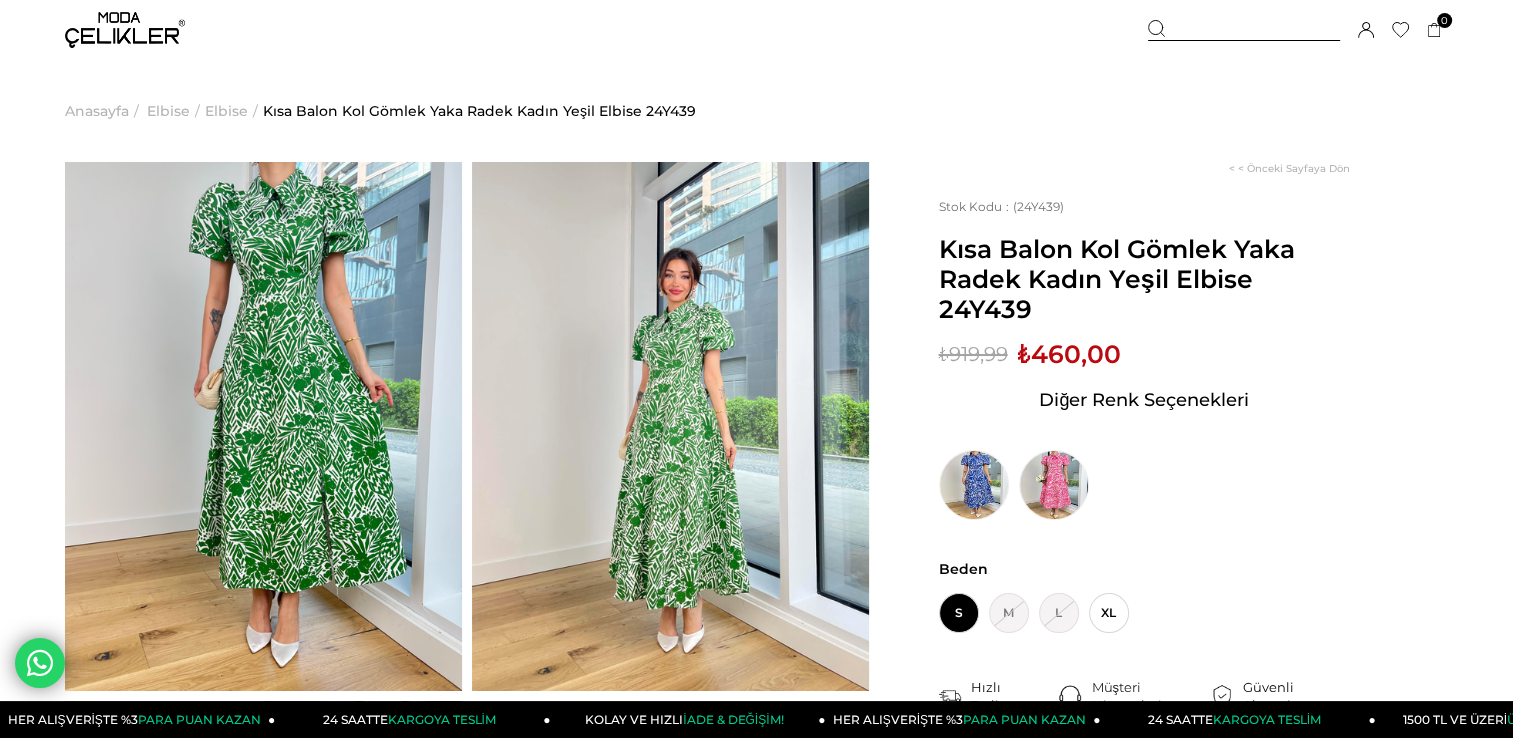 click at bounding box center [670, 426] 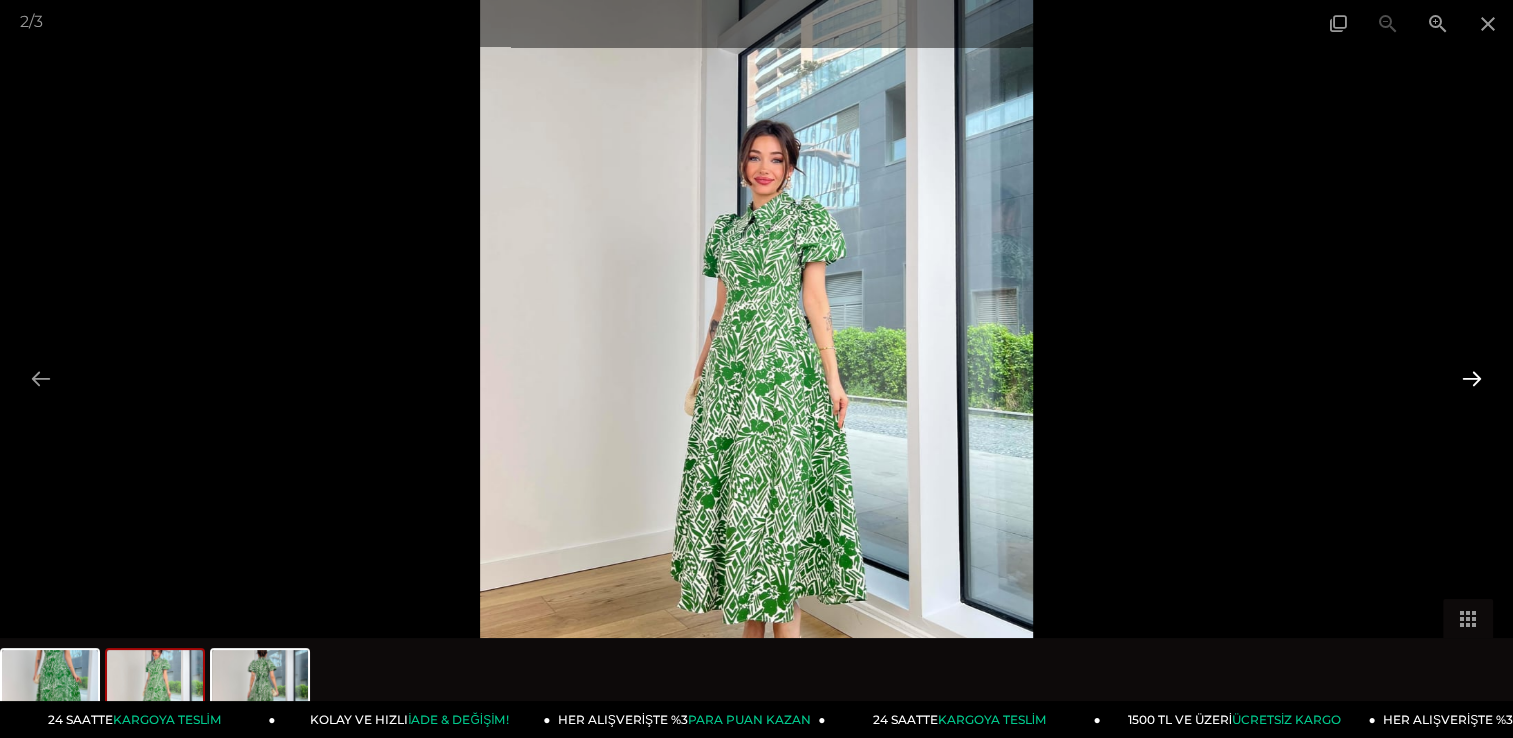 click at bounding box center [1472, 378] 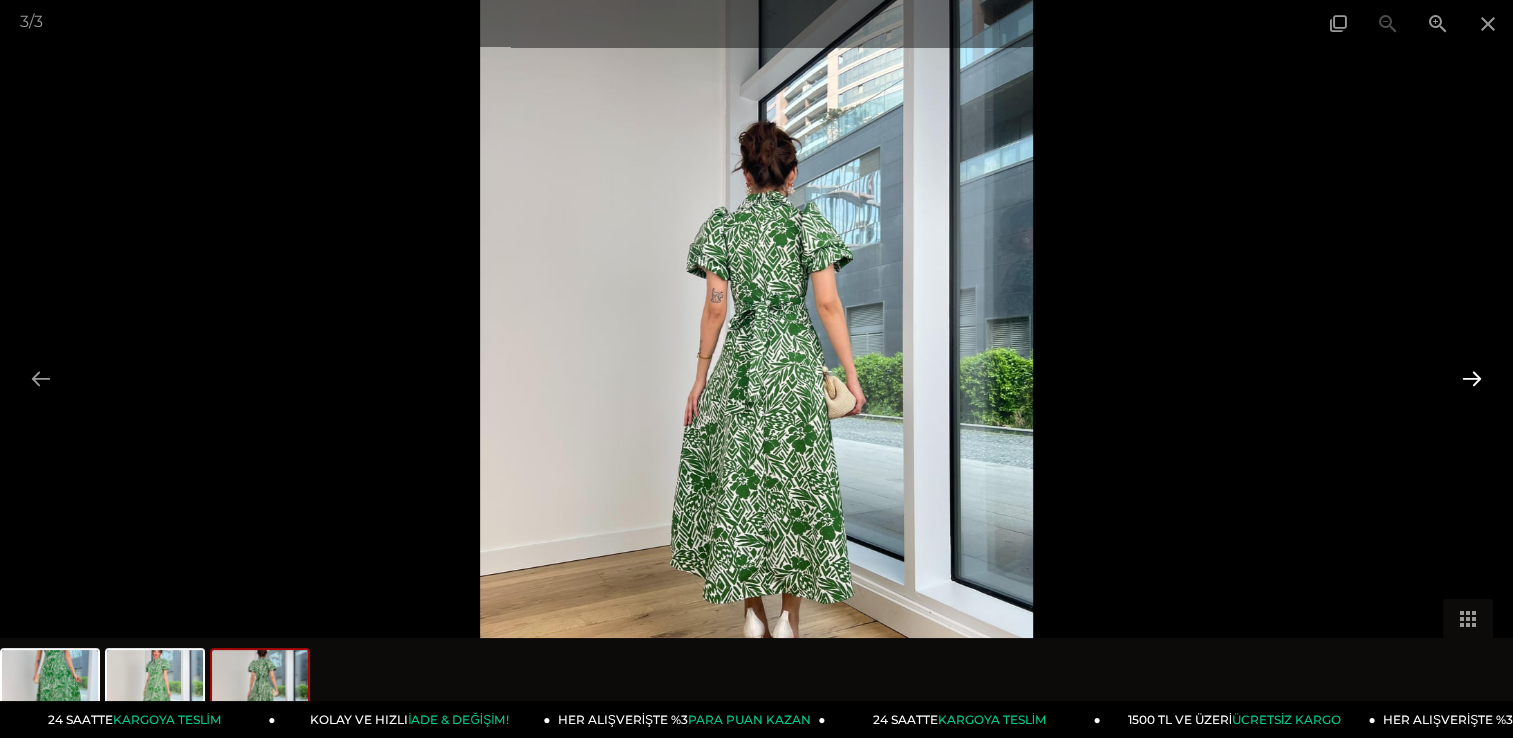 click at bounding box center [1472, 378] 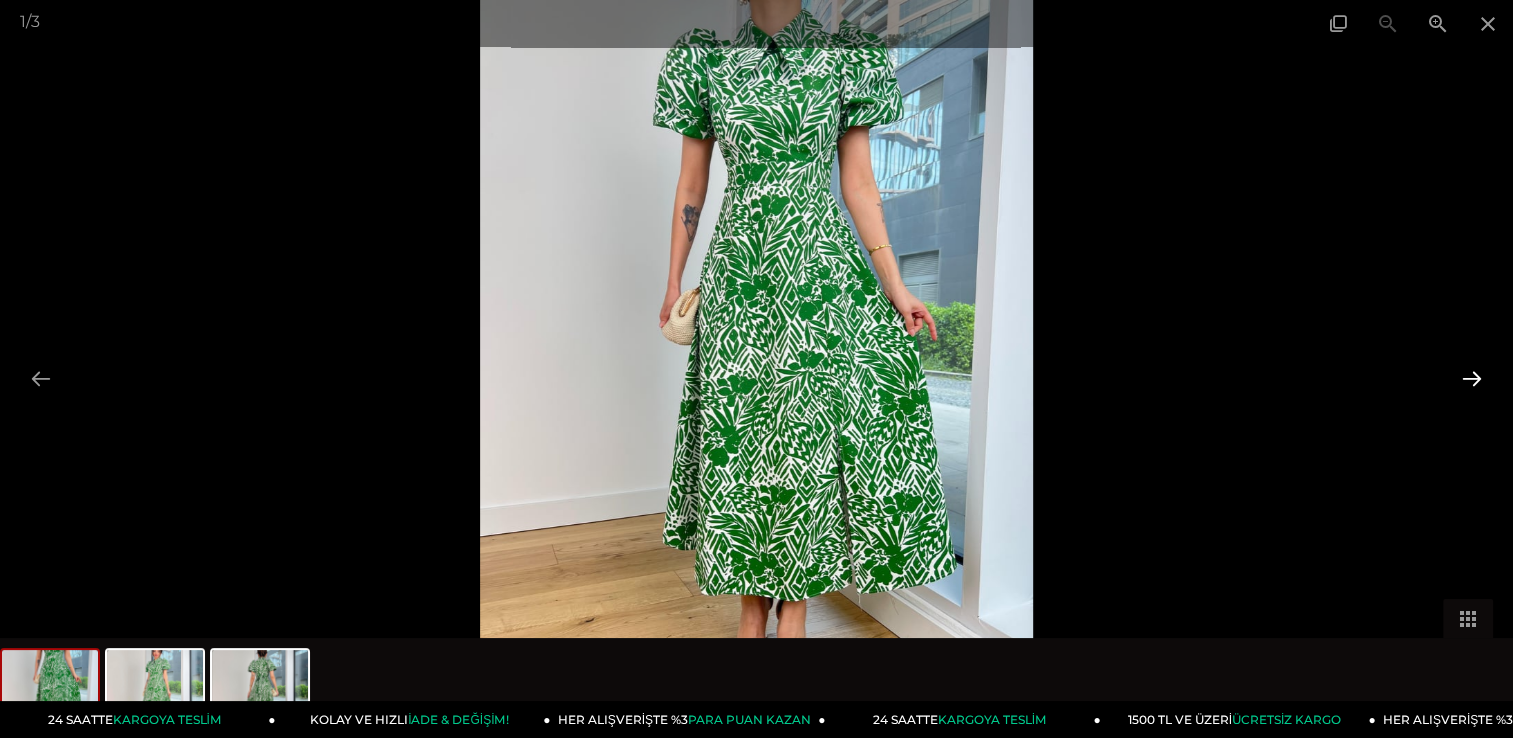 click at bounding box center (1472, 378) 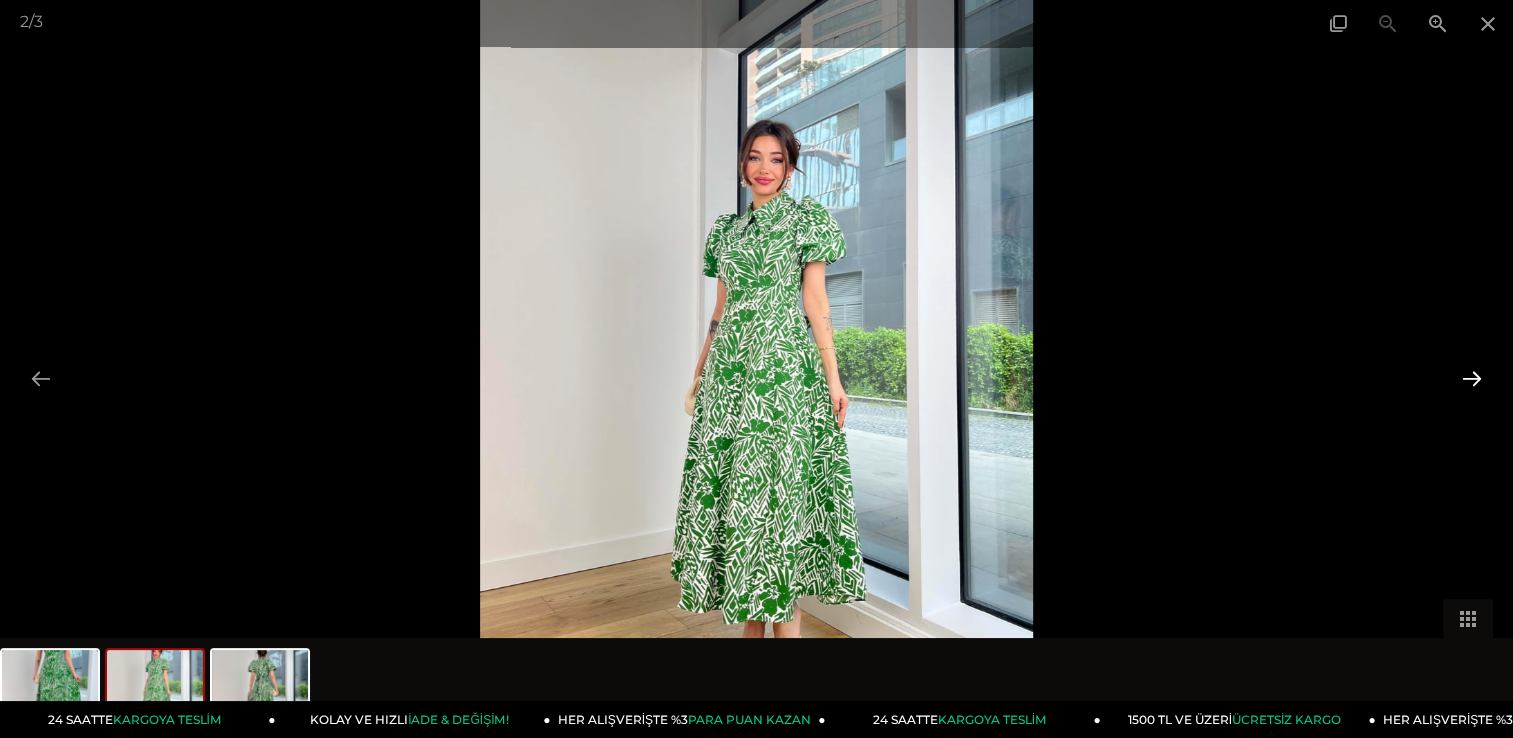 click at bounding box center [1472, 378] 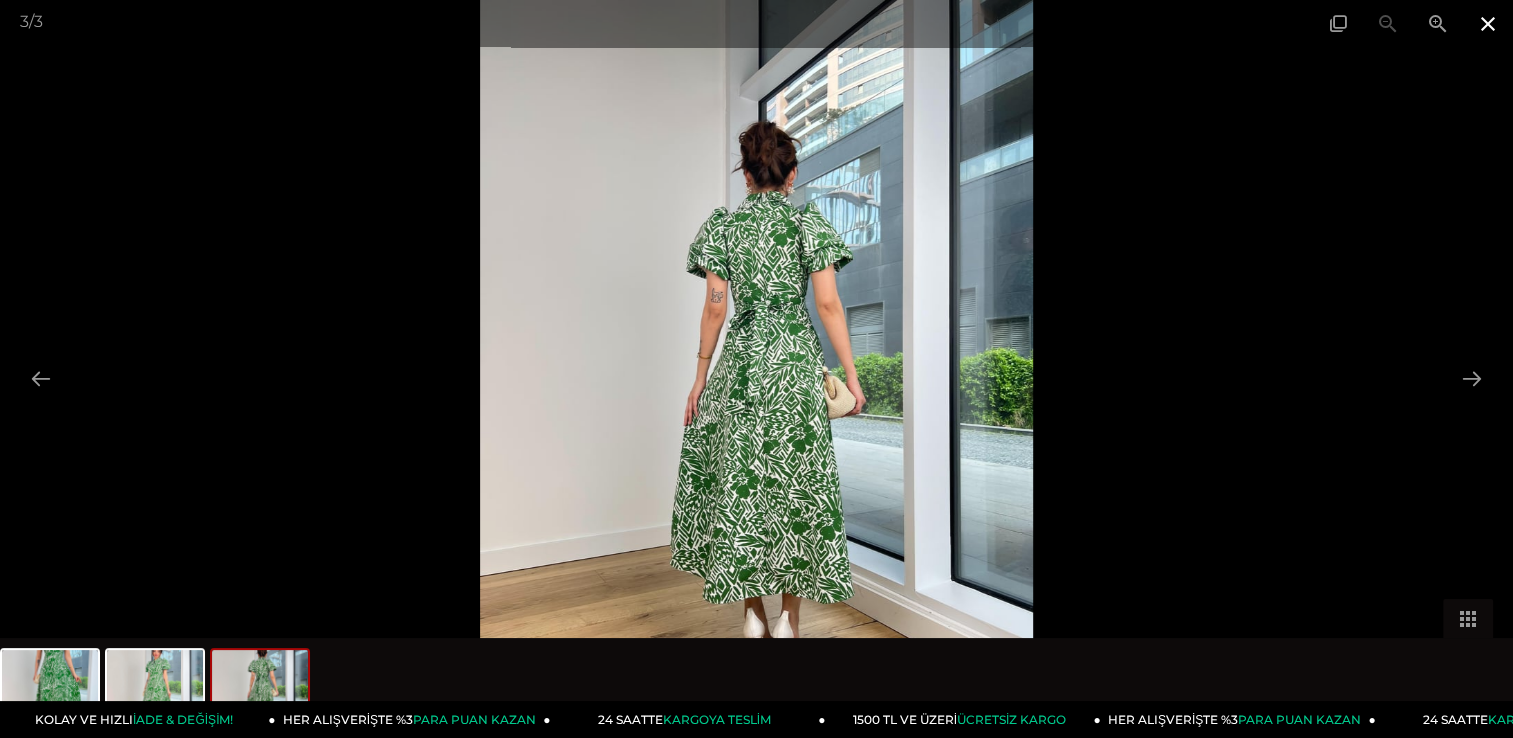 click at bounding box center [1488, 23] 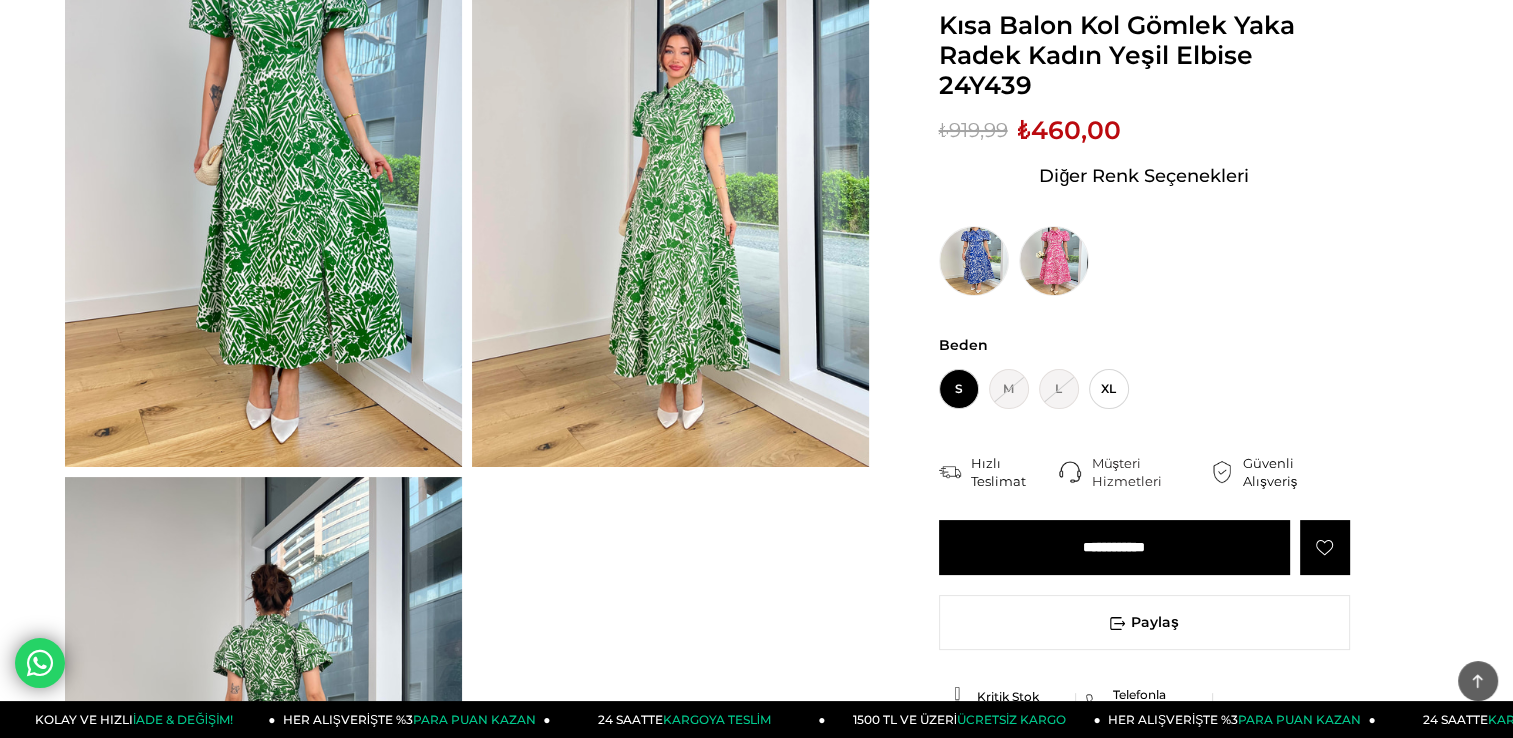 scroll, scrollTop: 0, scrollLeft: 0, axis: both 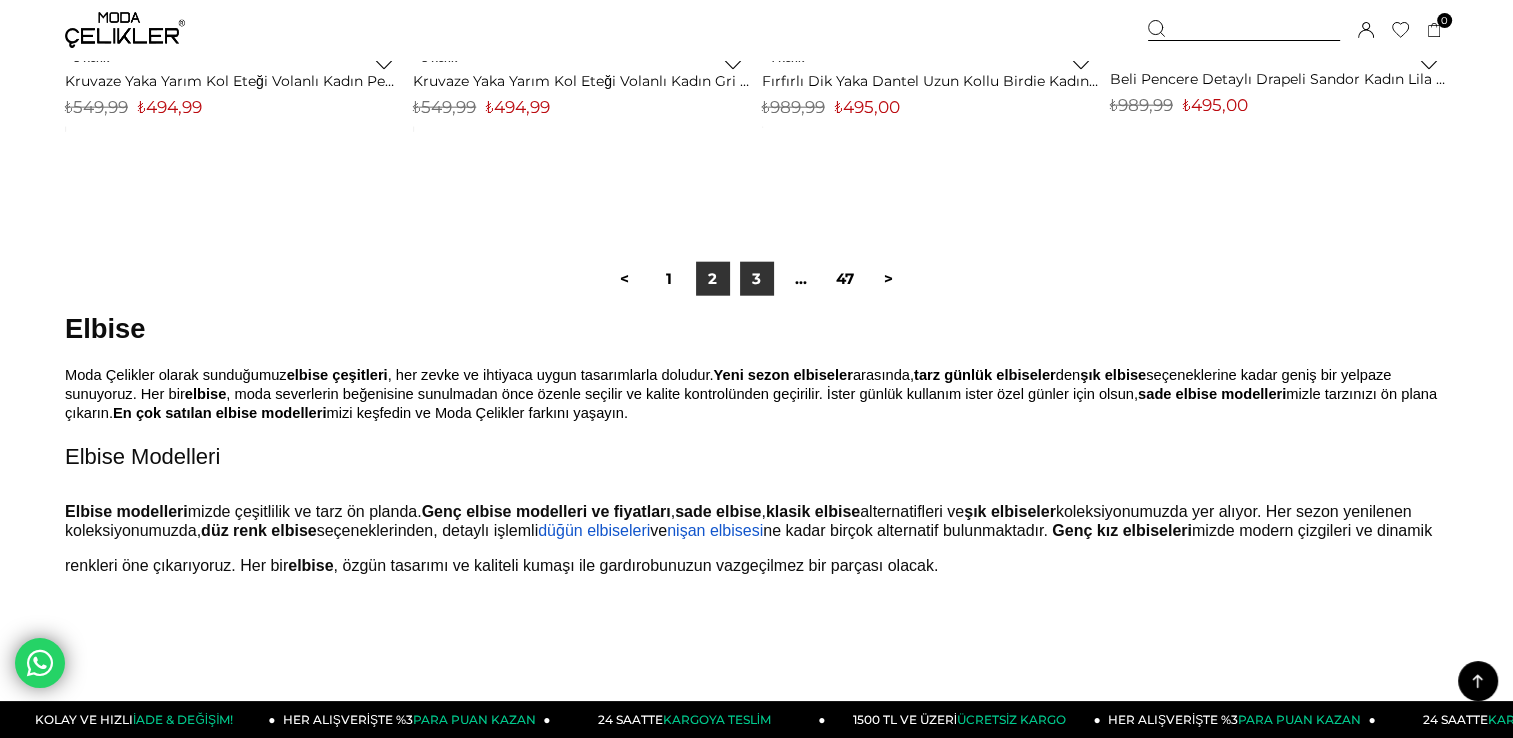 click on "3" at bounding box center (757, 279) 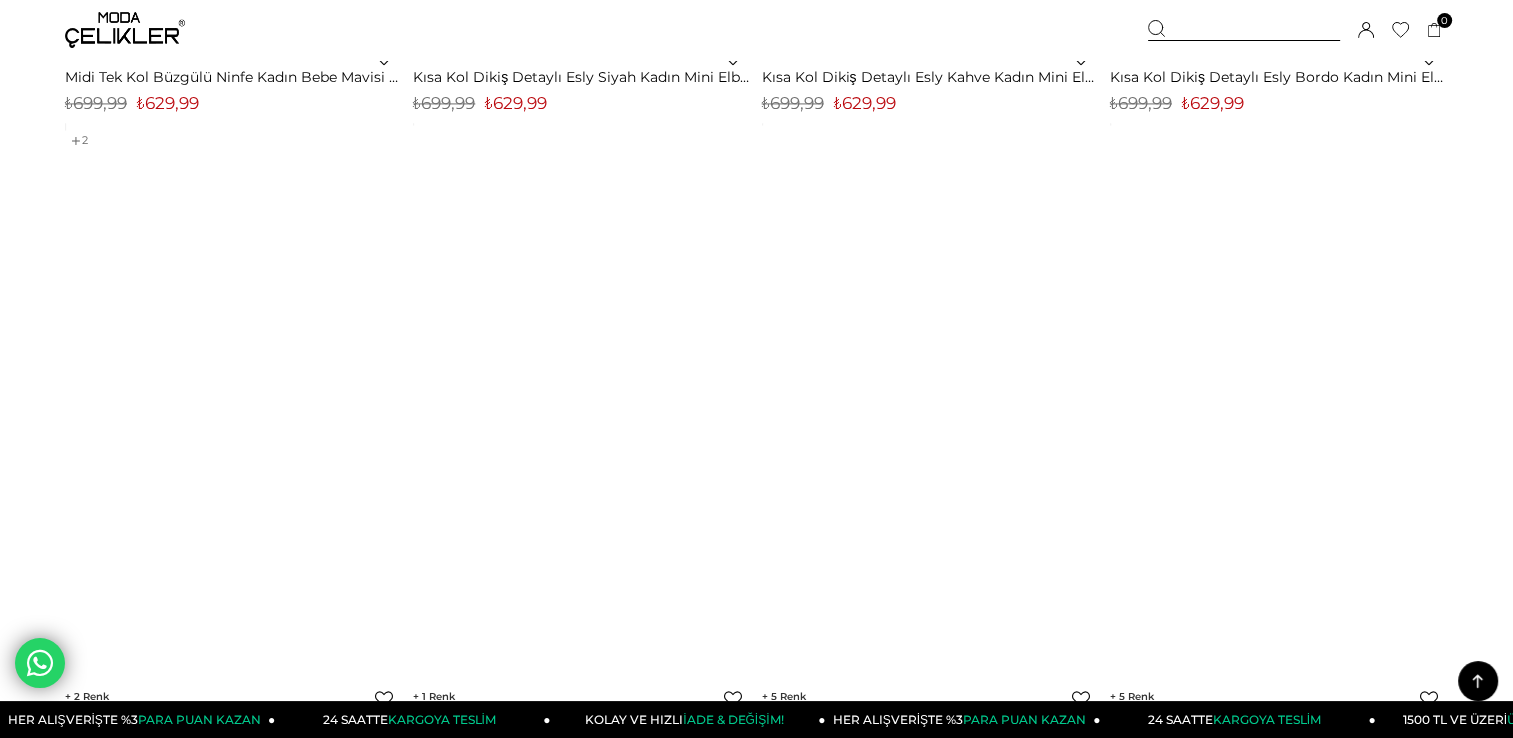 scroll, scrollTop: 10580, scrollLeft: 0, axis: vertical 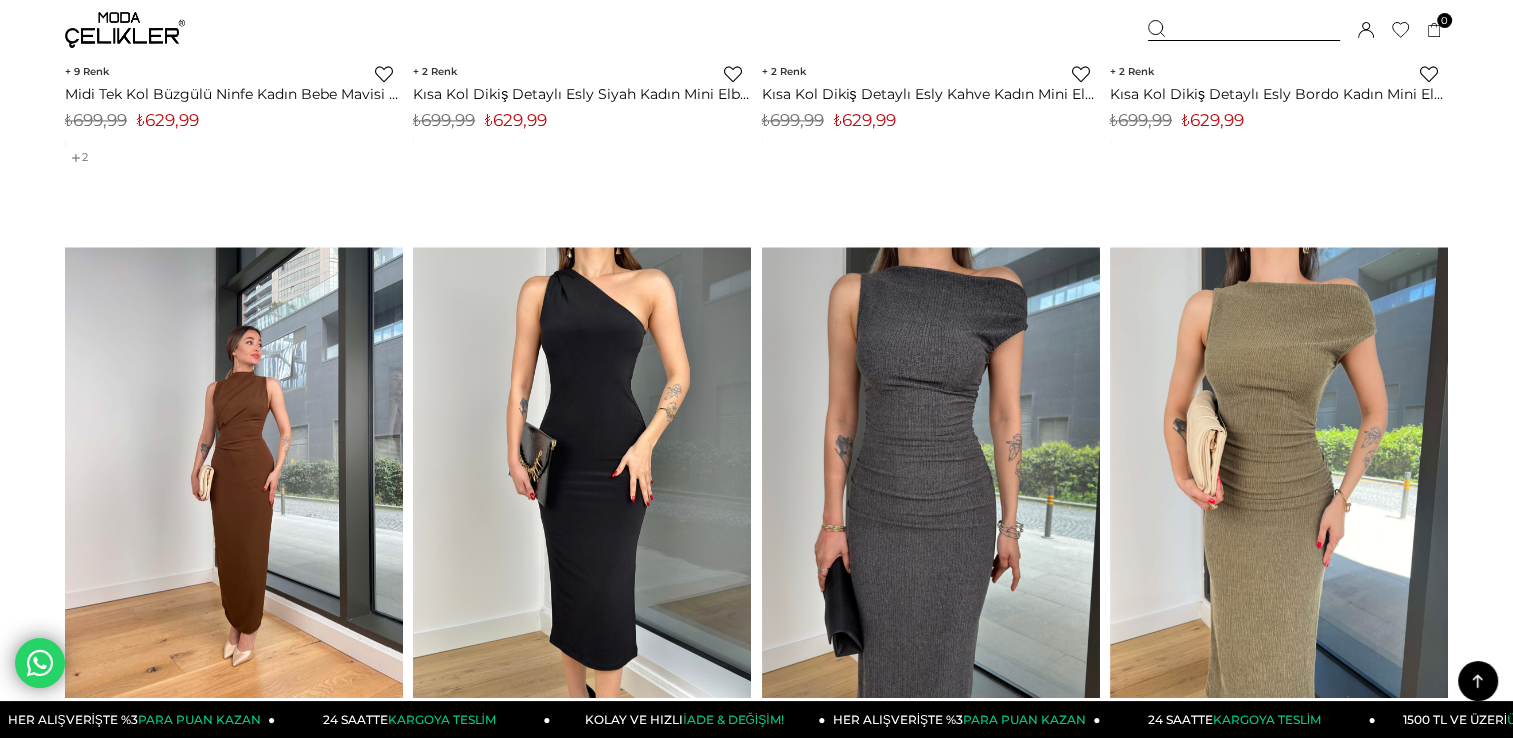 click at bounding box center [234, 472] 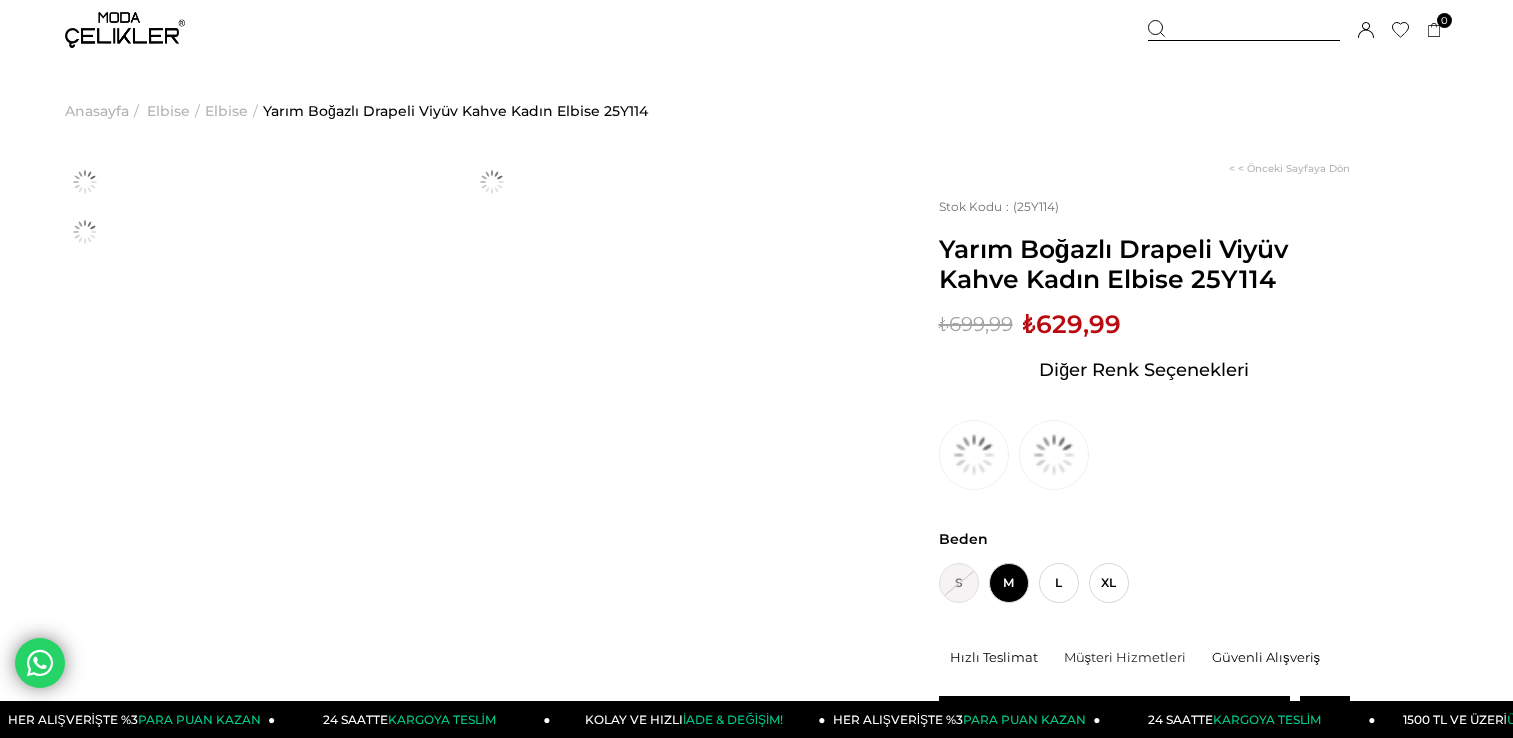 scroll, scrollTop: 0, scrollLeft: 0, axis: both 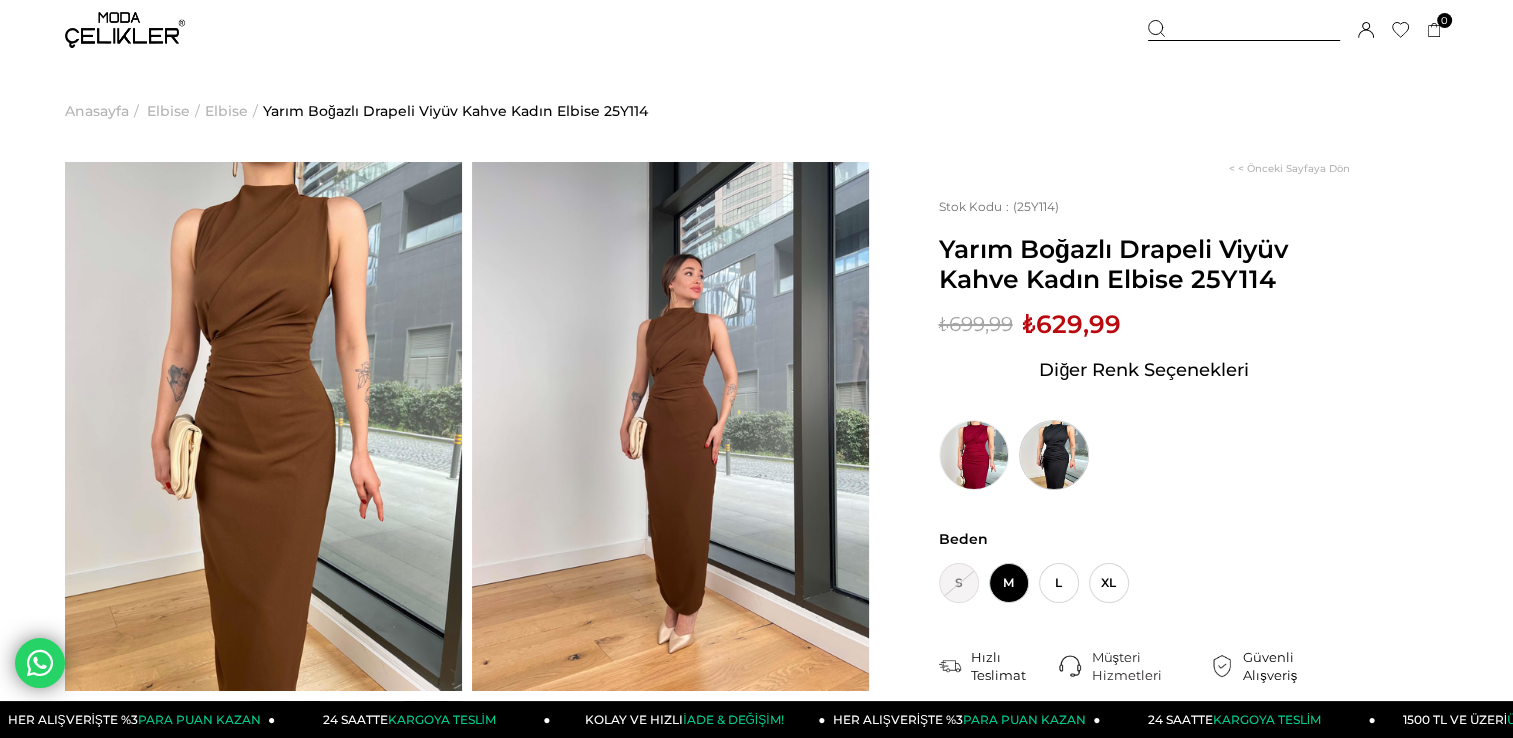 click at bounding box center (1054, 455) 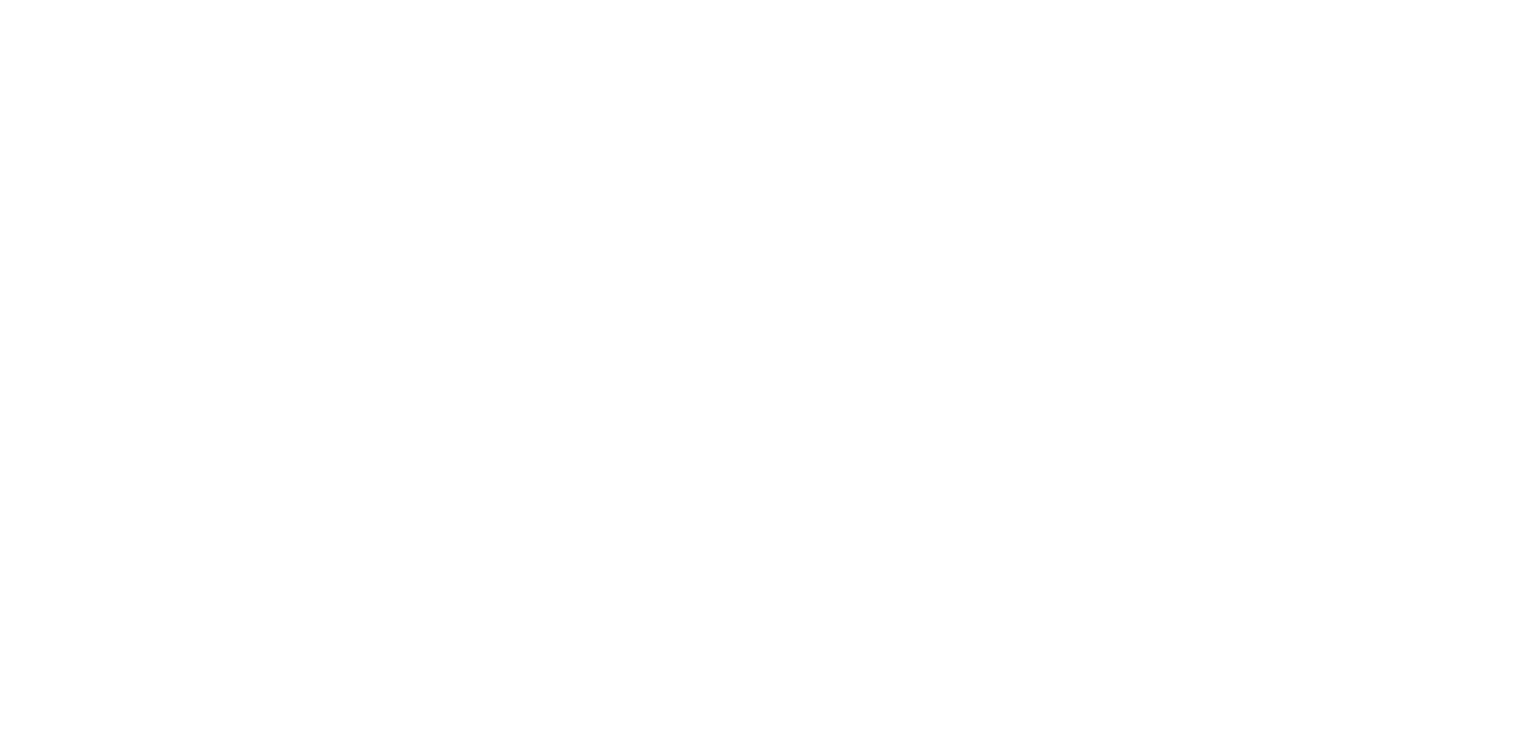 scroll, scrollTop: 0, scrollLeft: 0, axis: both 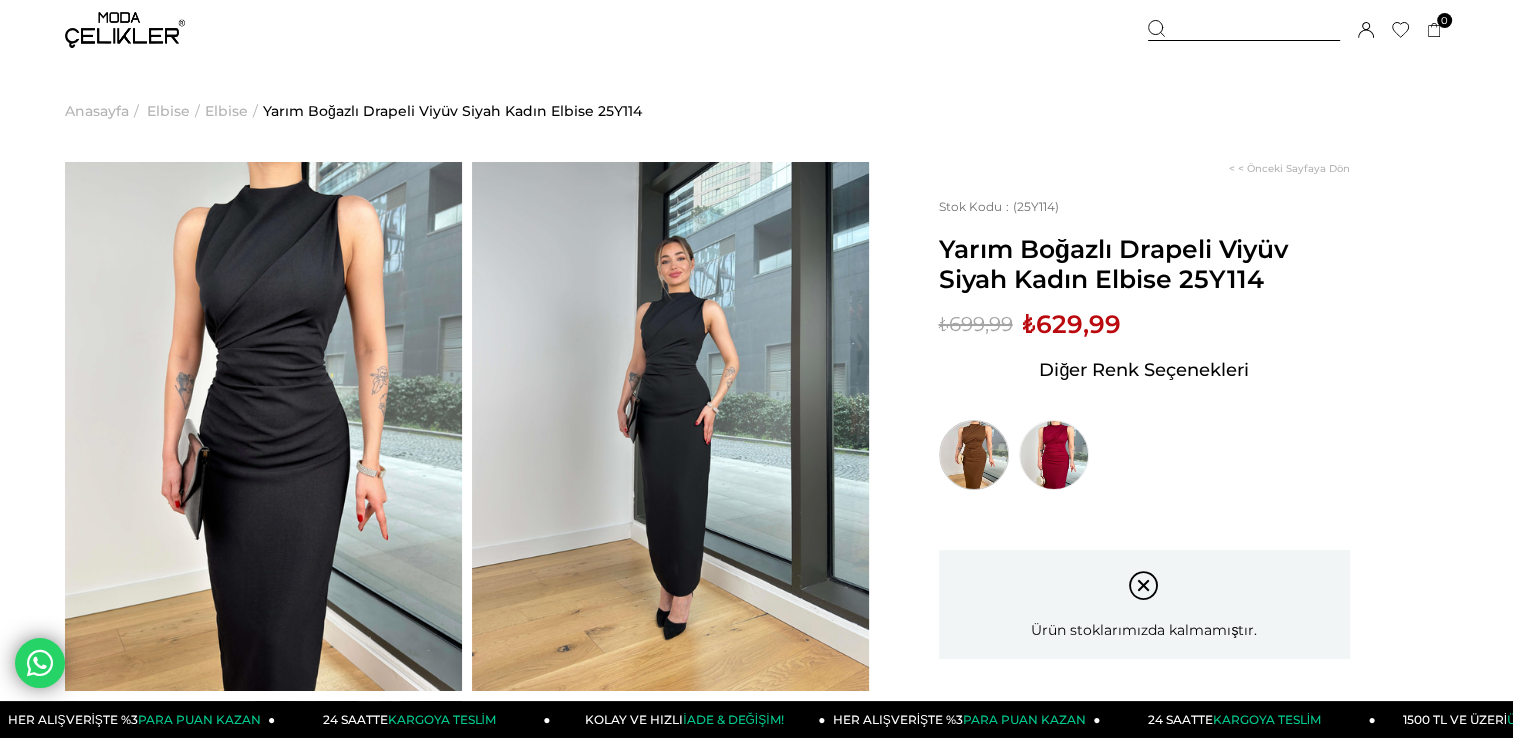 click at bounding box center (974, 455) 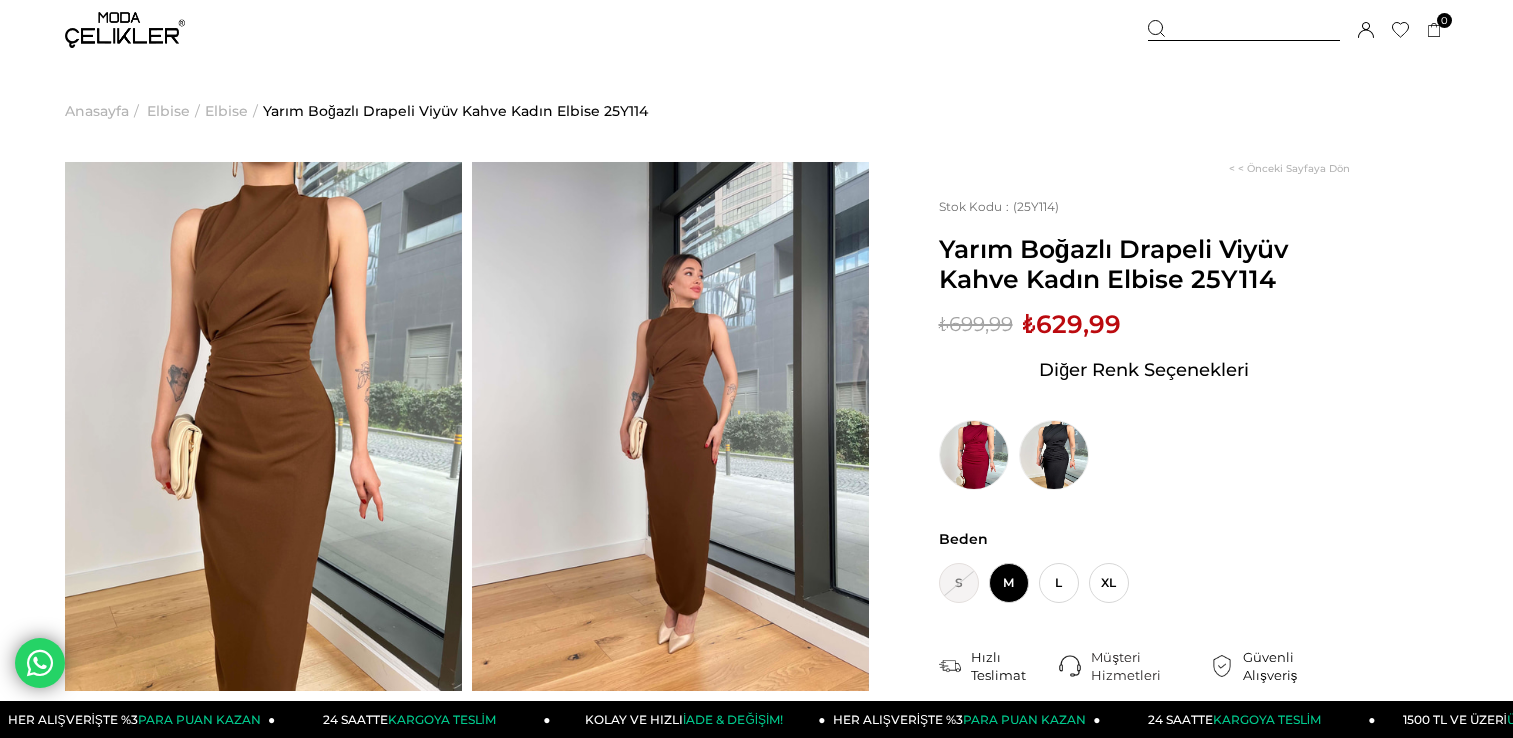 scroll, scrollTop: 0, scrollLeft: 0, axis: both 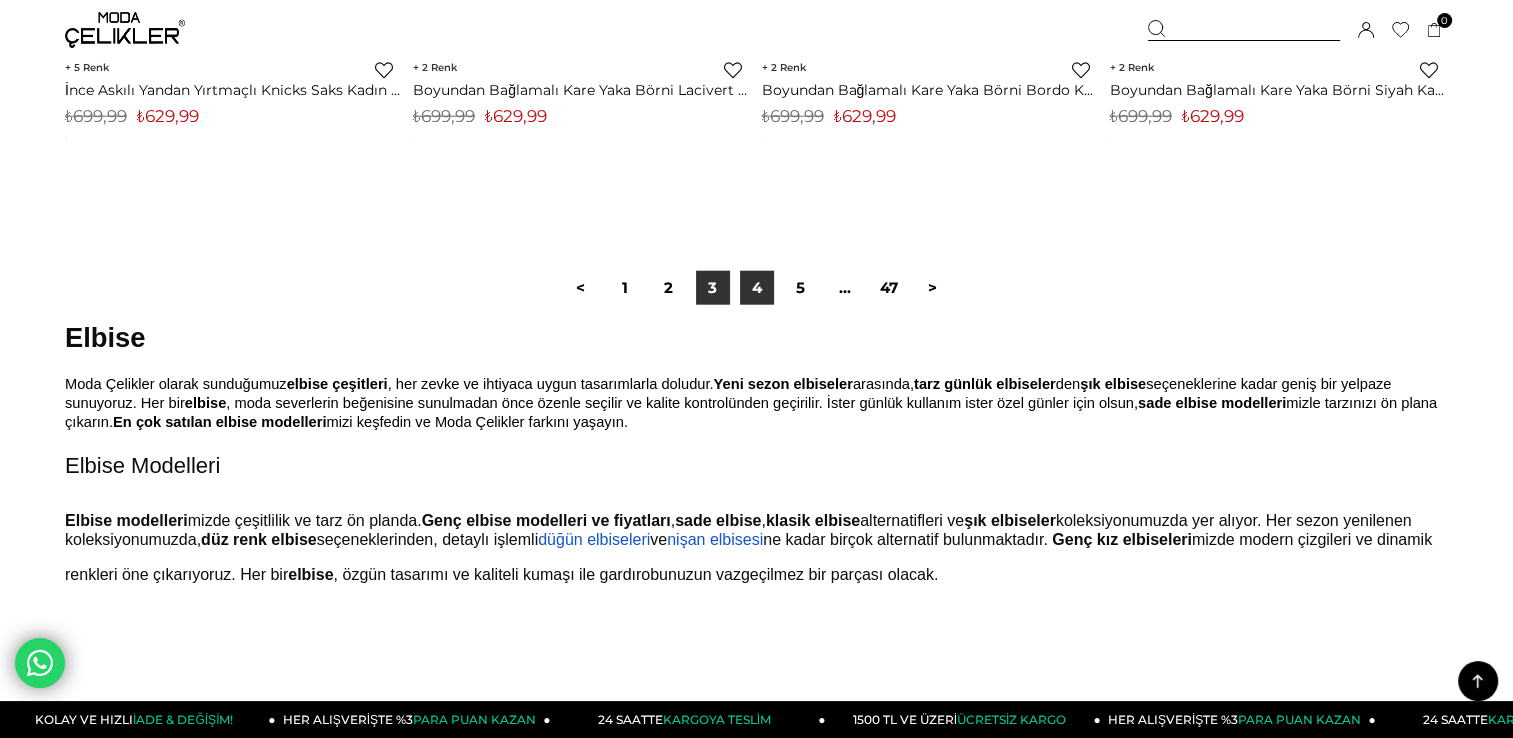 click on "4" at bounding box center (757, 288) 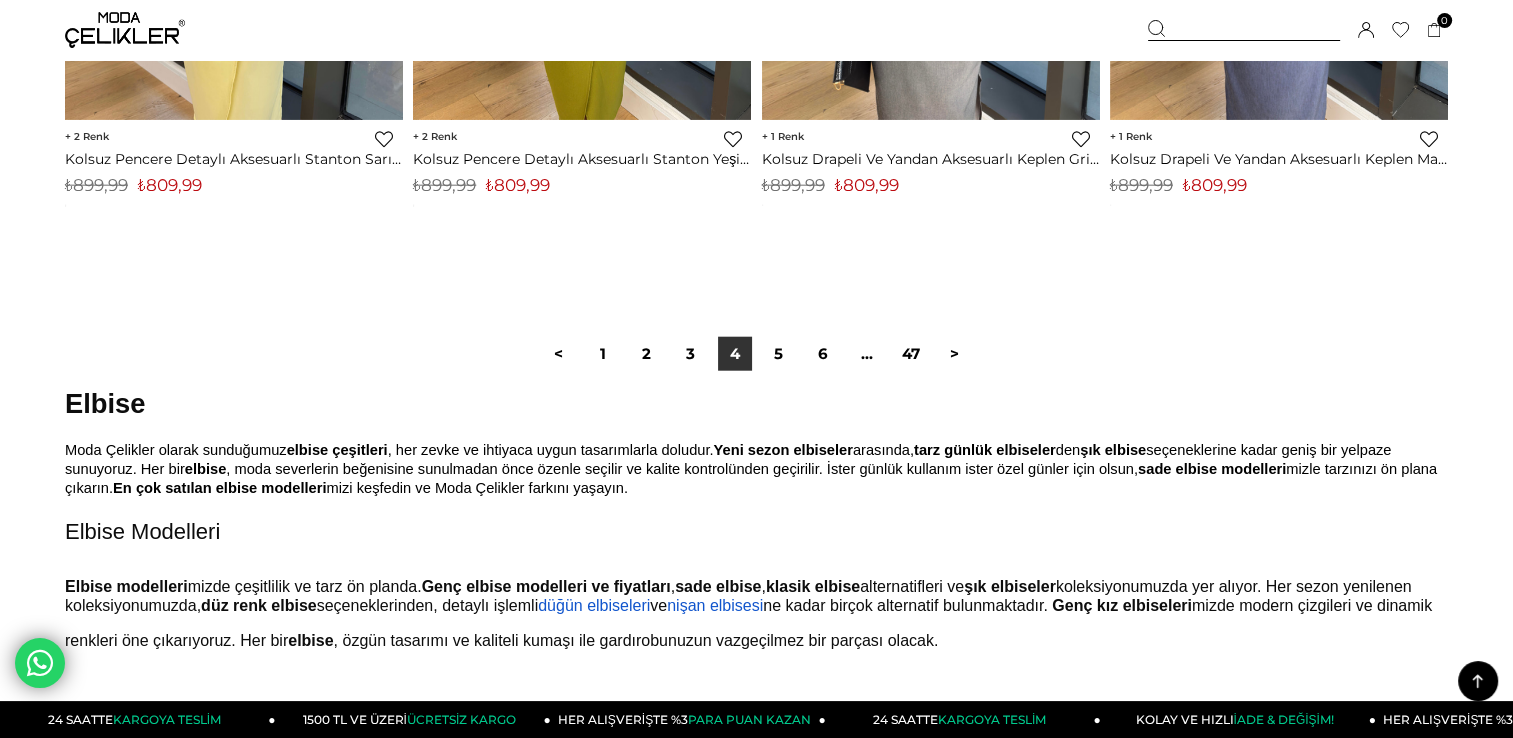 scroll, scrollTop: 12440, scrollLeft: 0, axis: vertical 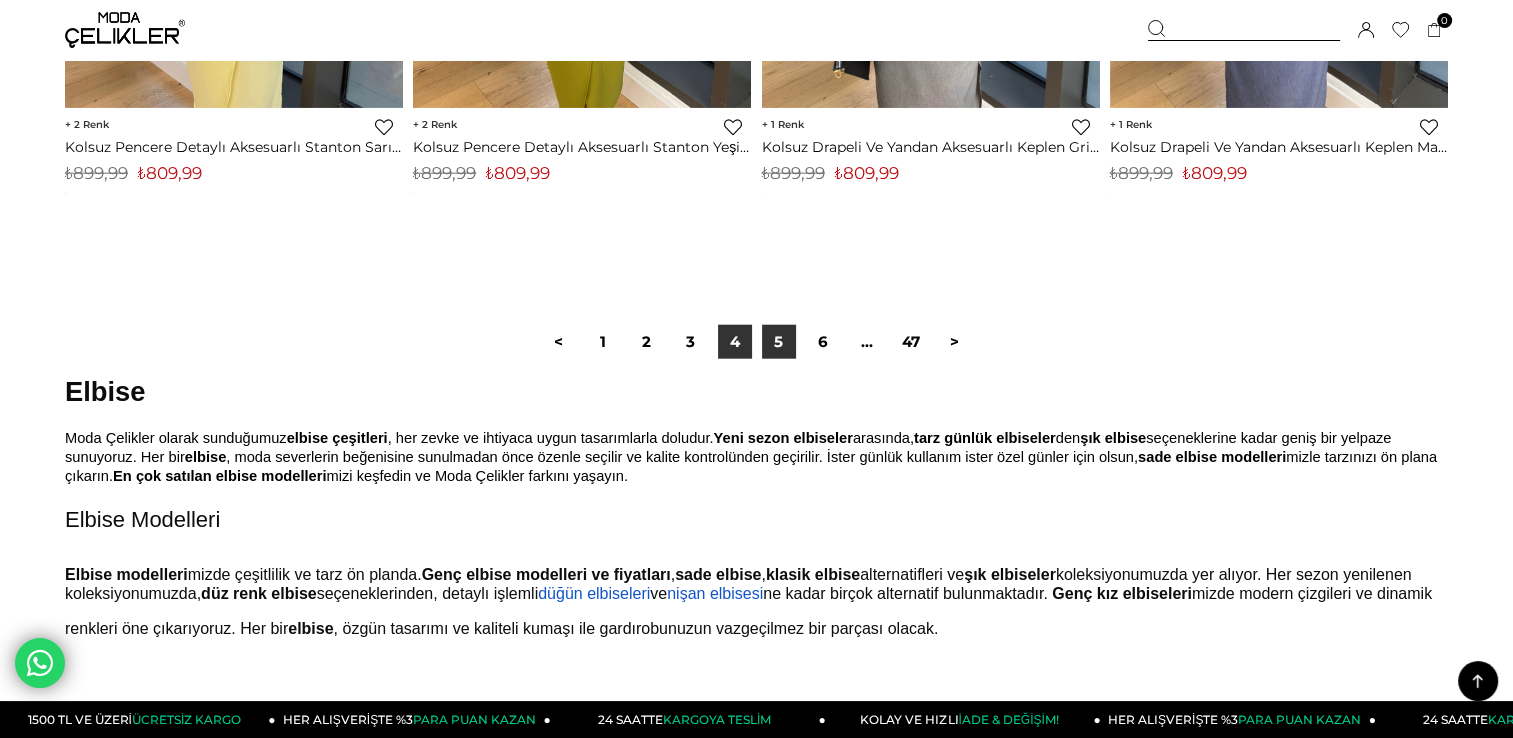 click on "5" at bounding box center (779, 342) 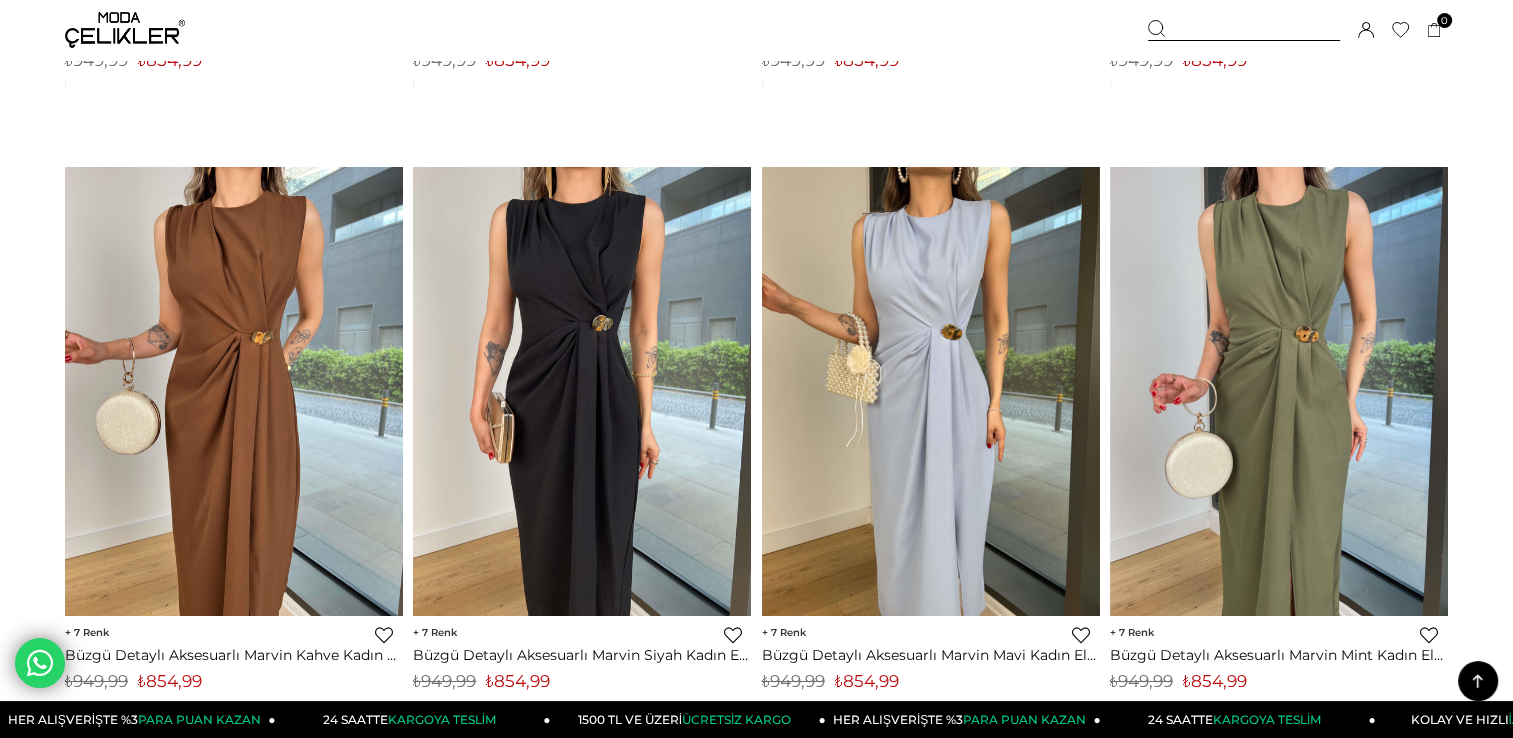 scroll, scrollTop: 6920, scrollLeft: 0, axis: vertical 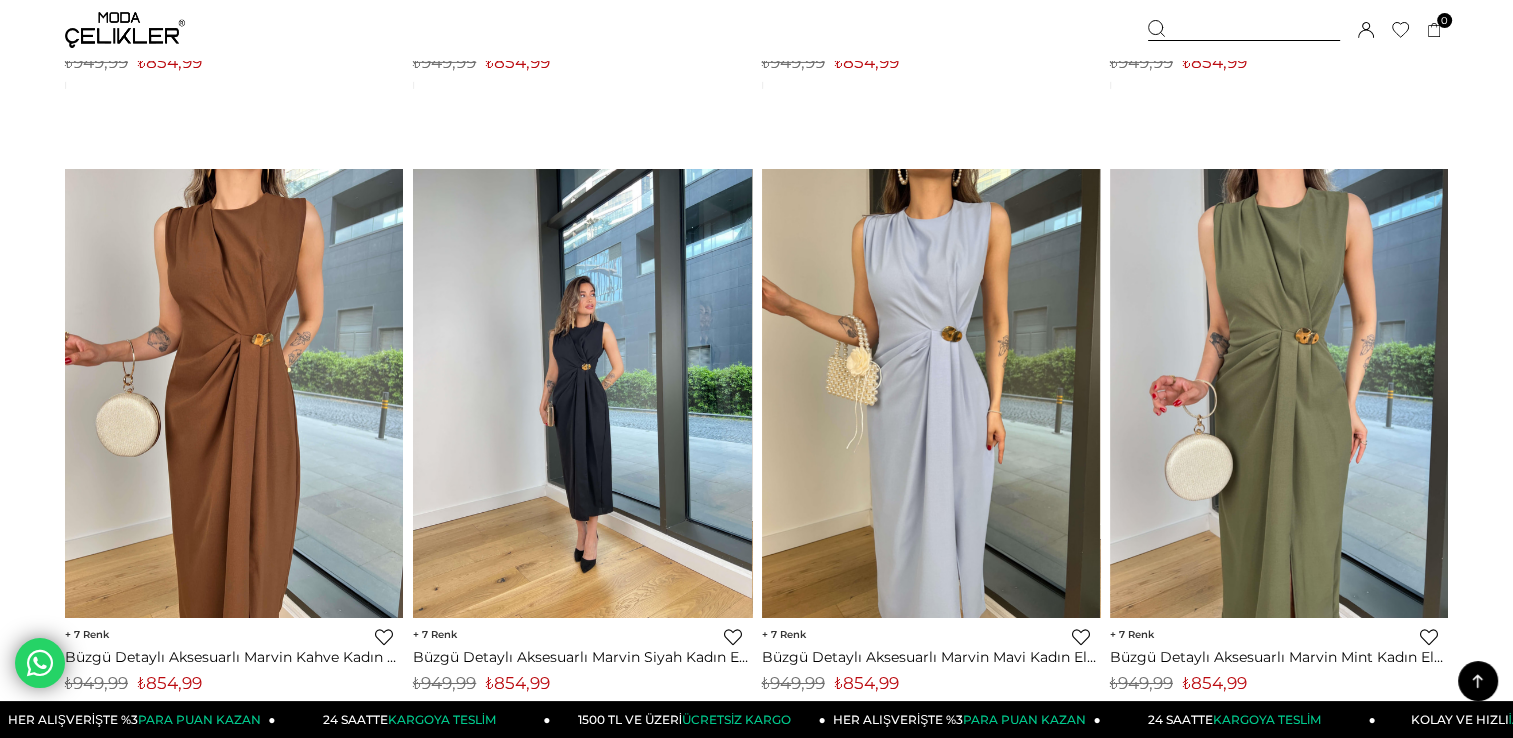 click at bounding box center [582, 393] 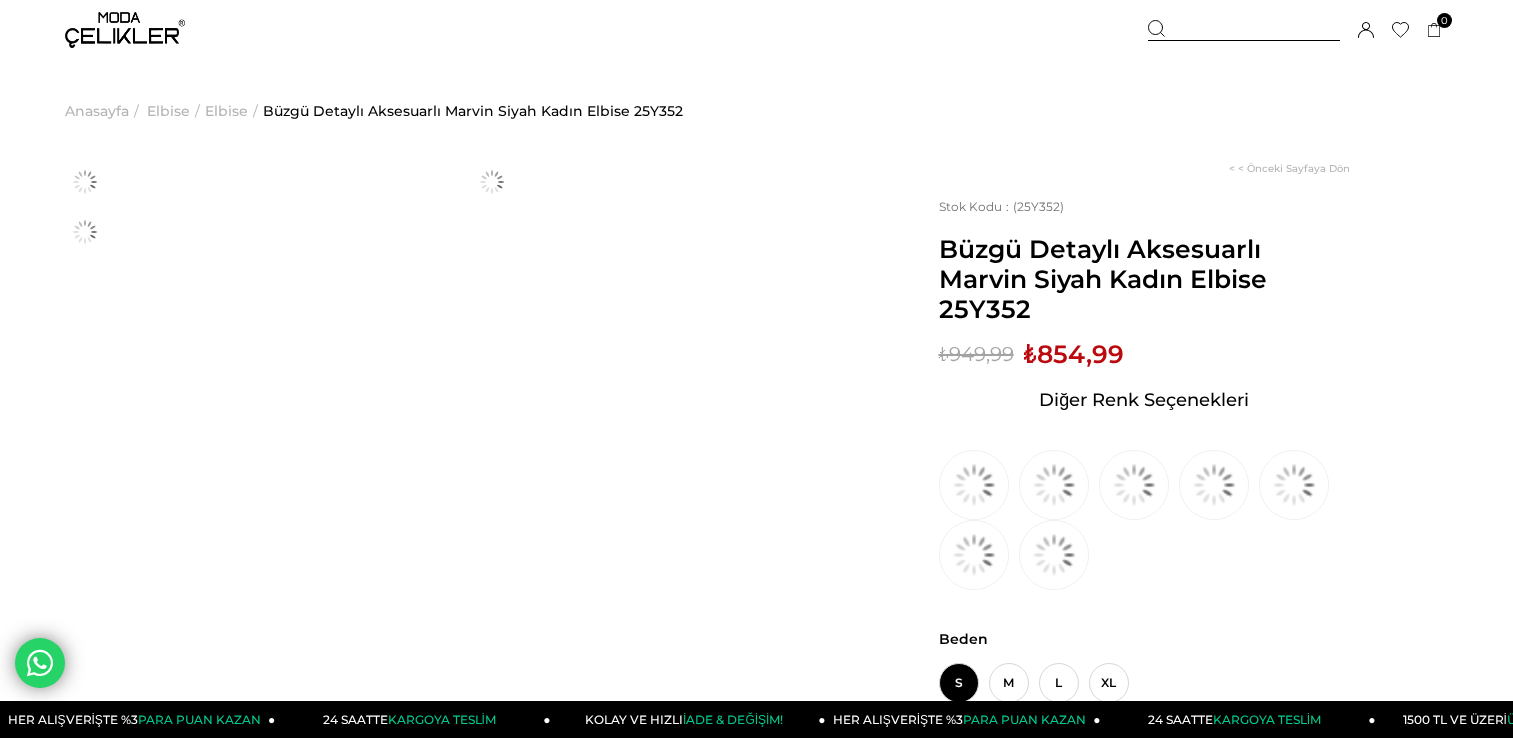 scroll, scrollTop: 0, scrollLeft: 0, axis: both 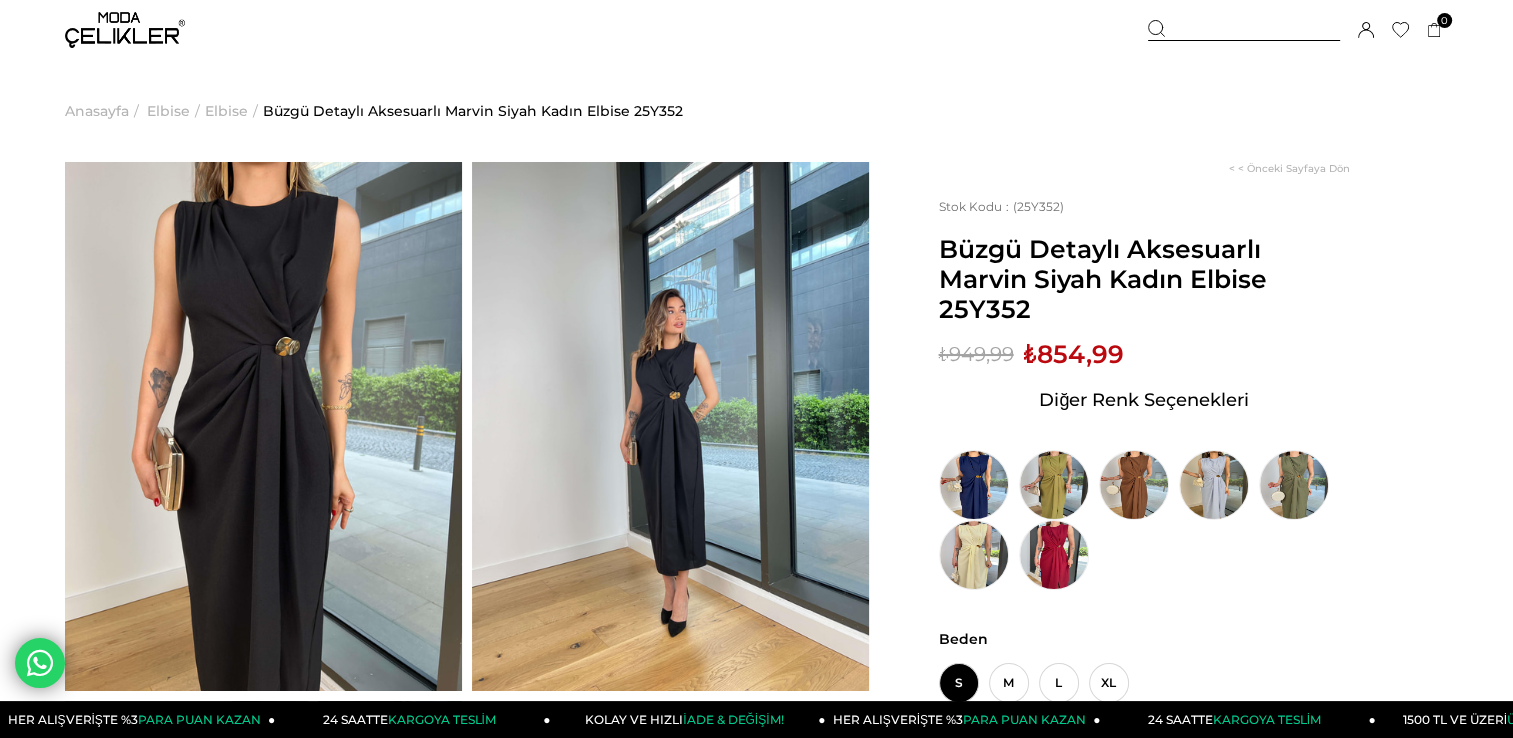click at bounding box center [670, 426] 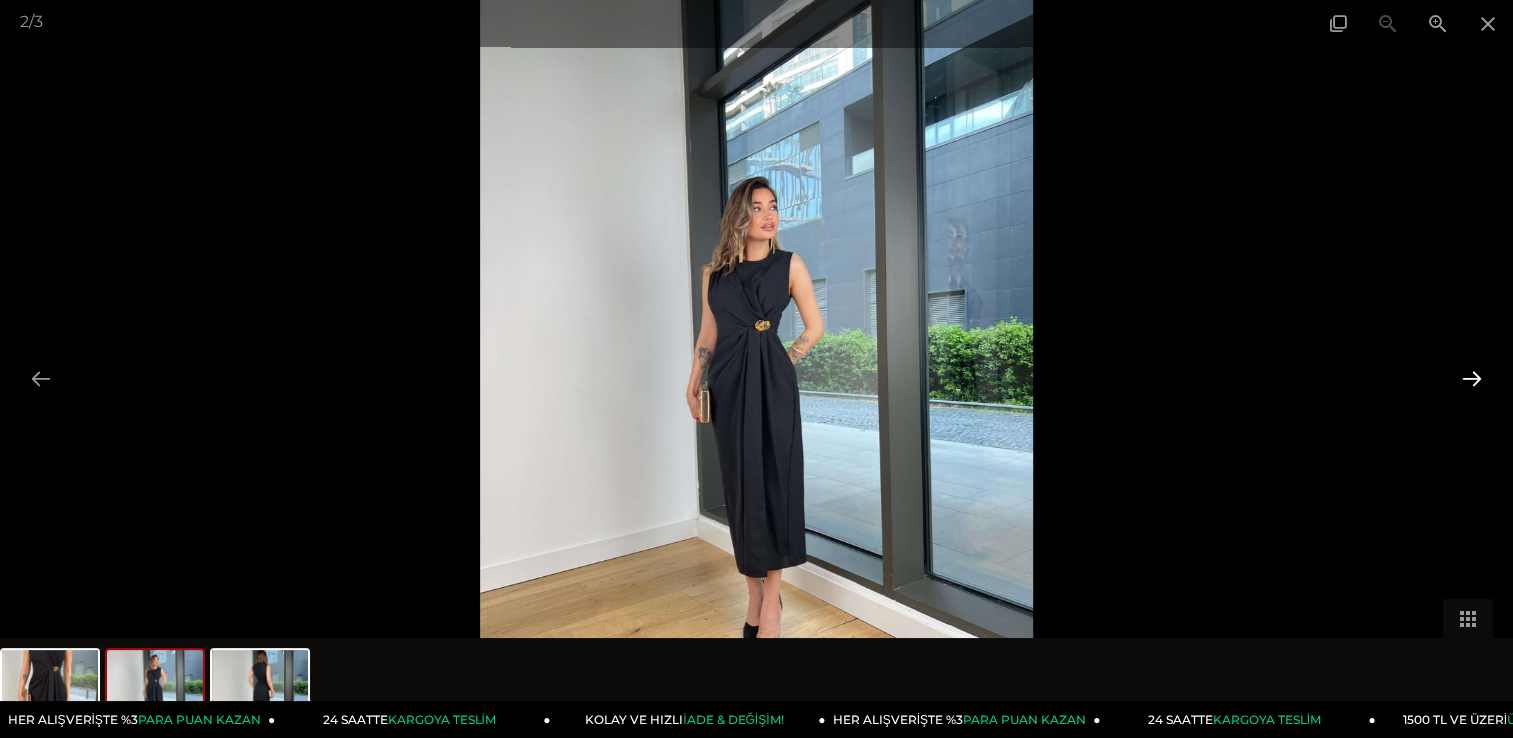 click at bounding box center (1472, 378) 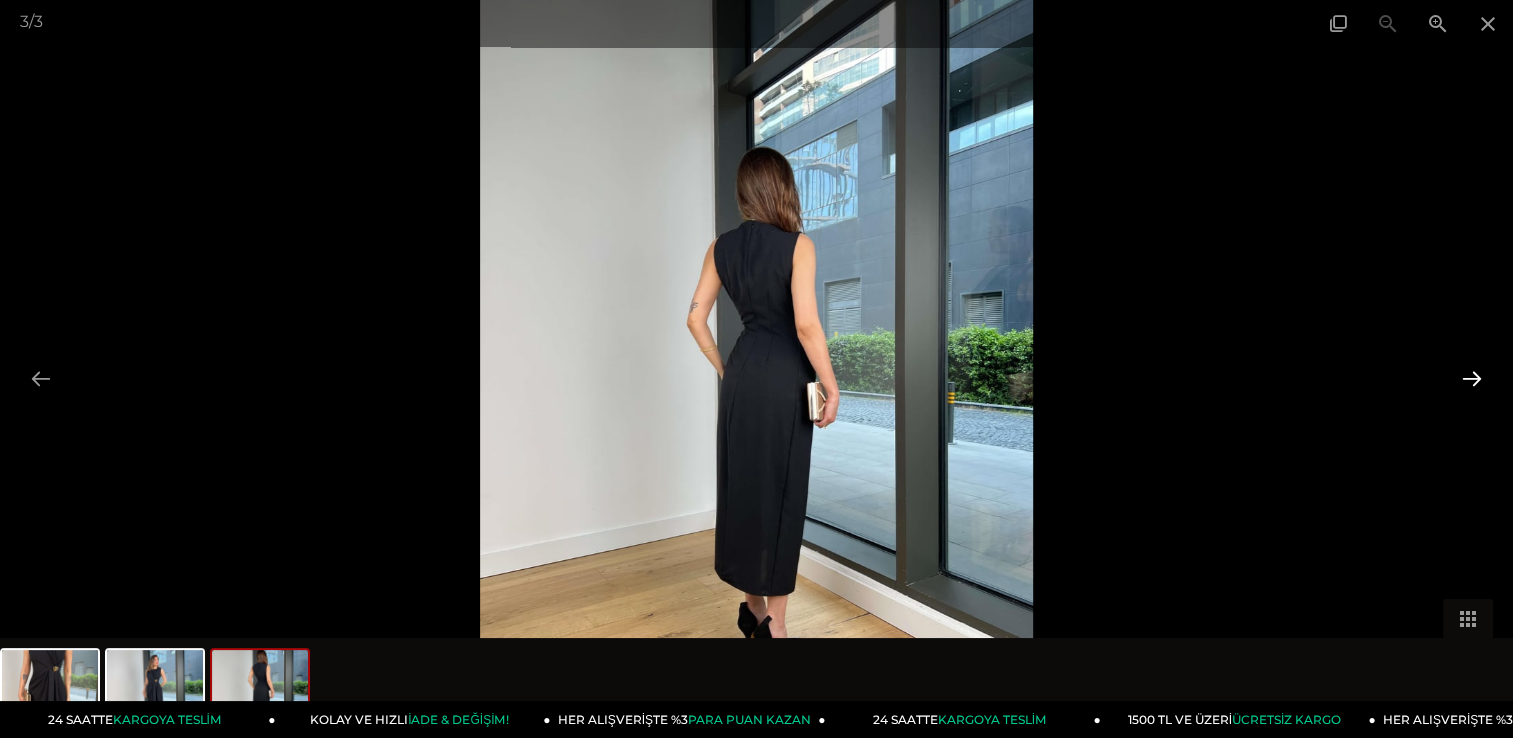 click at bounding box center [1472, 378] 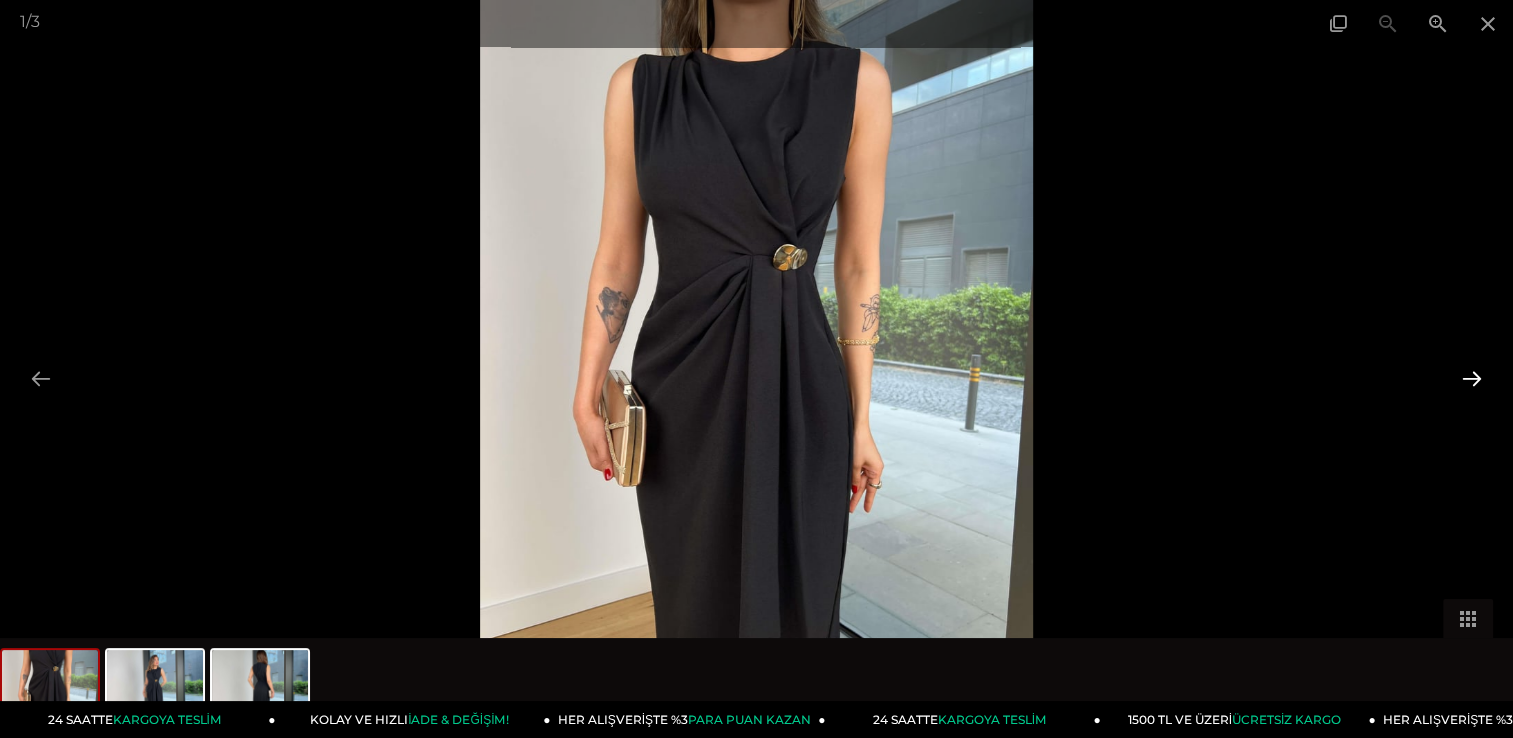 click at bounding box center [1472, 378] 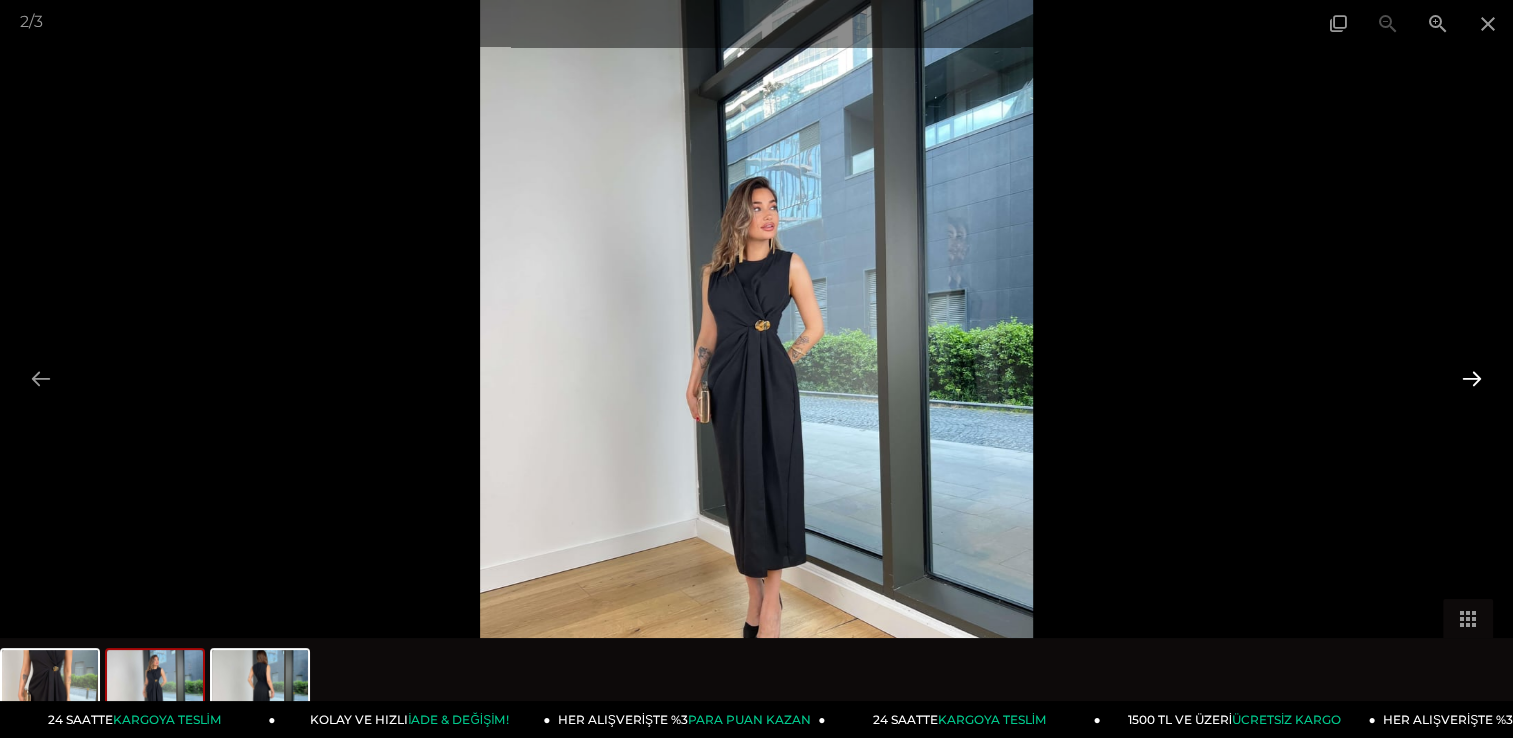 click at bounding box center (1472, 378) 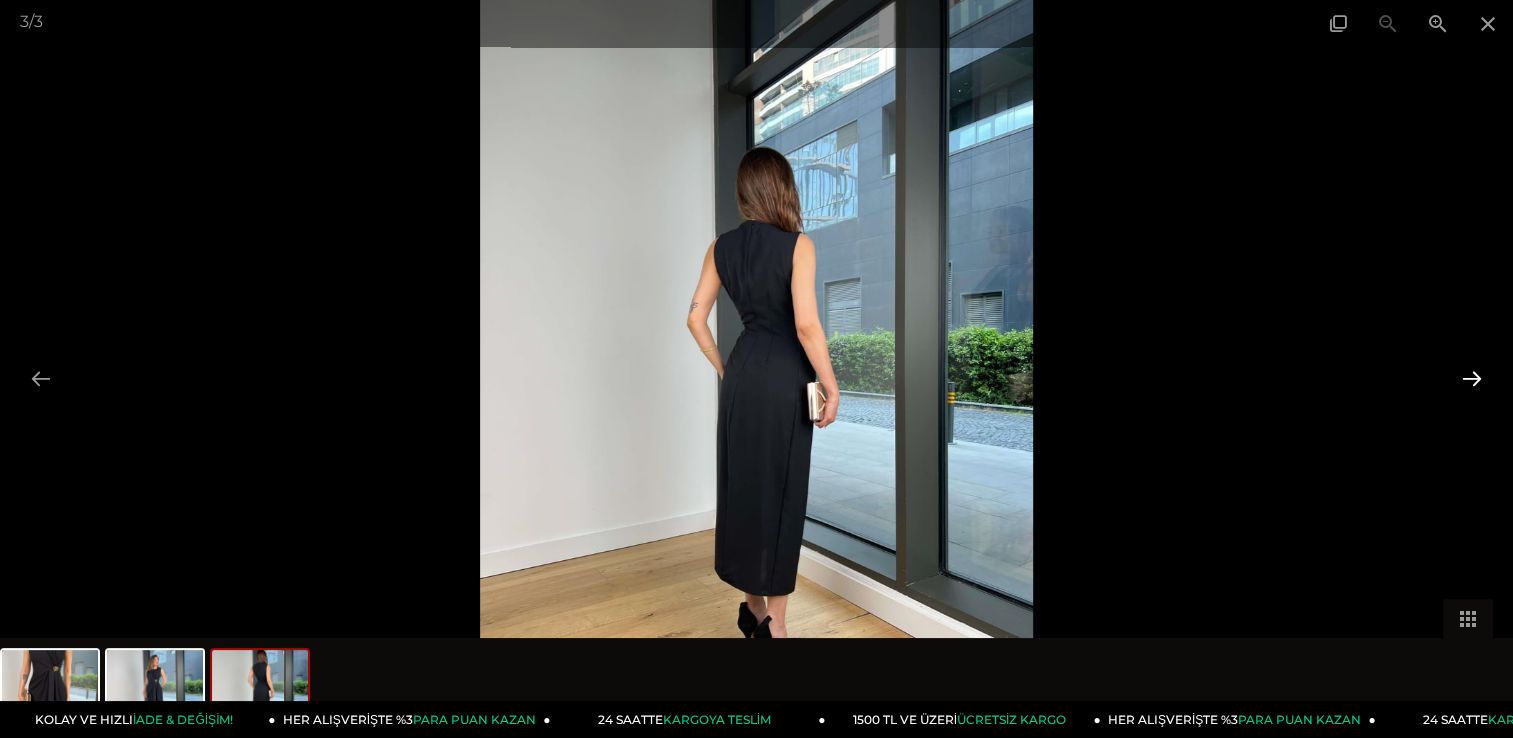 click at bounding box center [1472, 378] 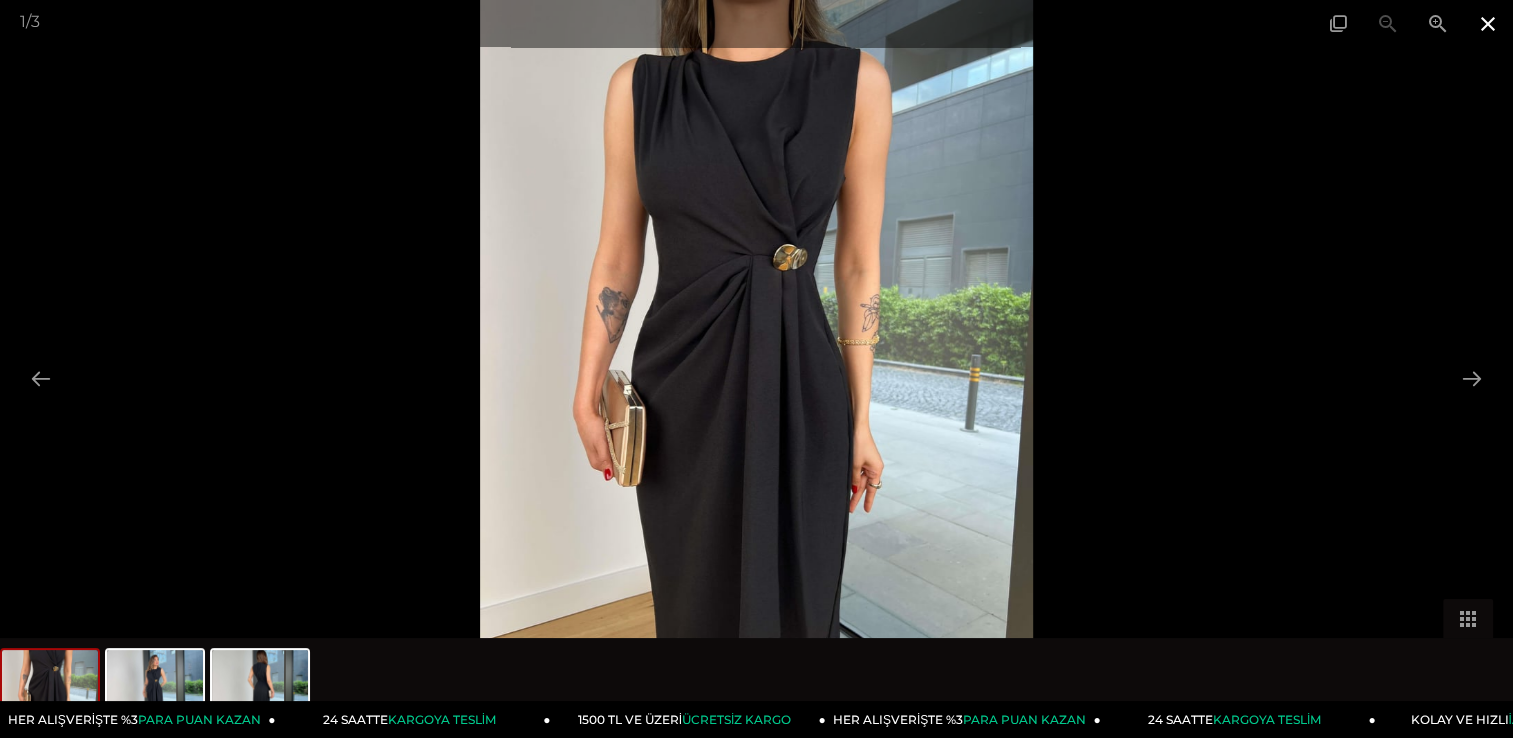 click at bounding box center [1488, 23] 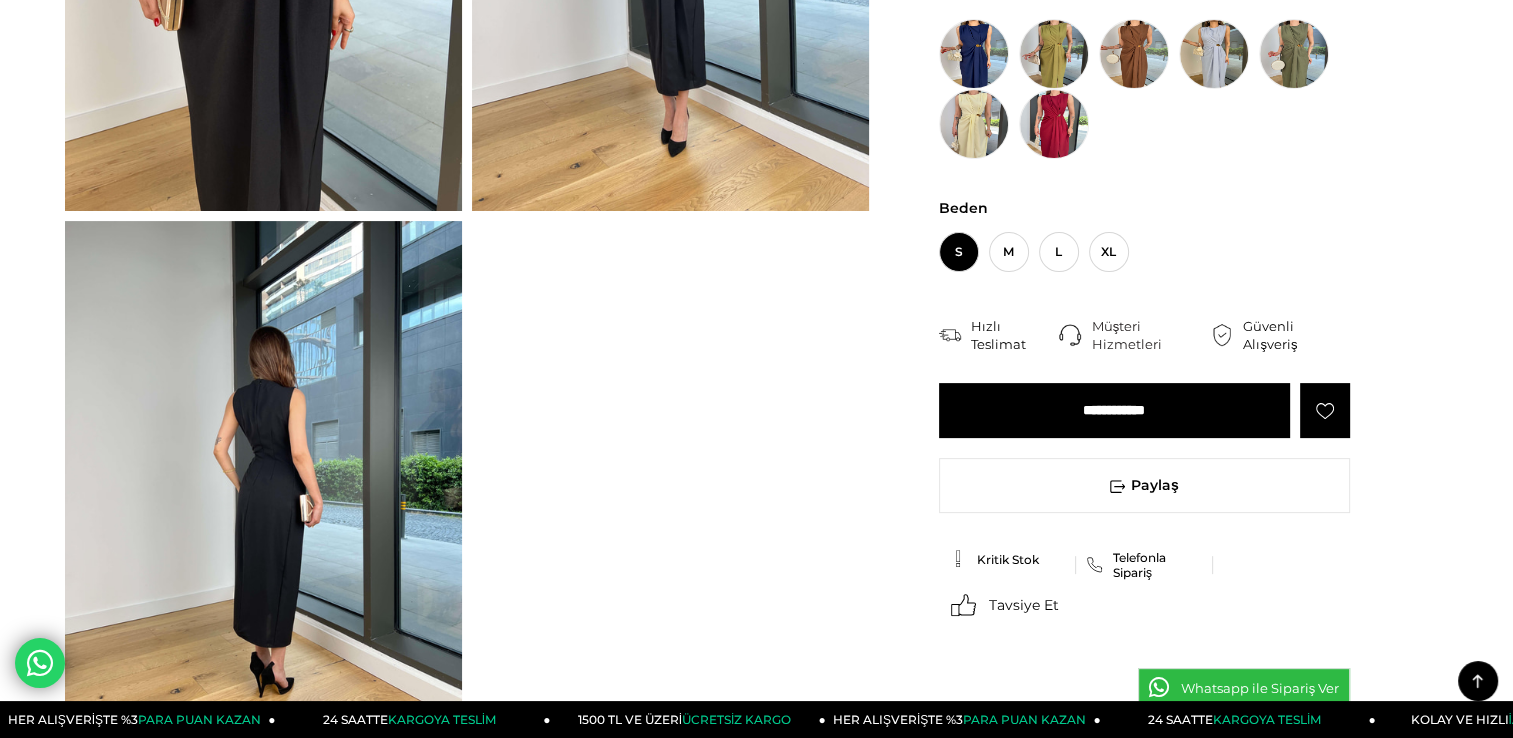 scroll, scrollTop: 700, scrollLeft: 0, axis: vertical 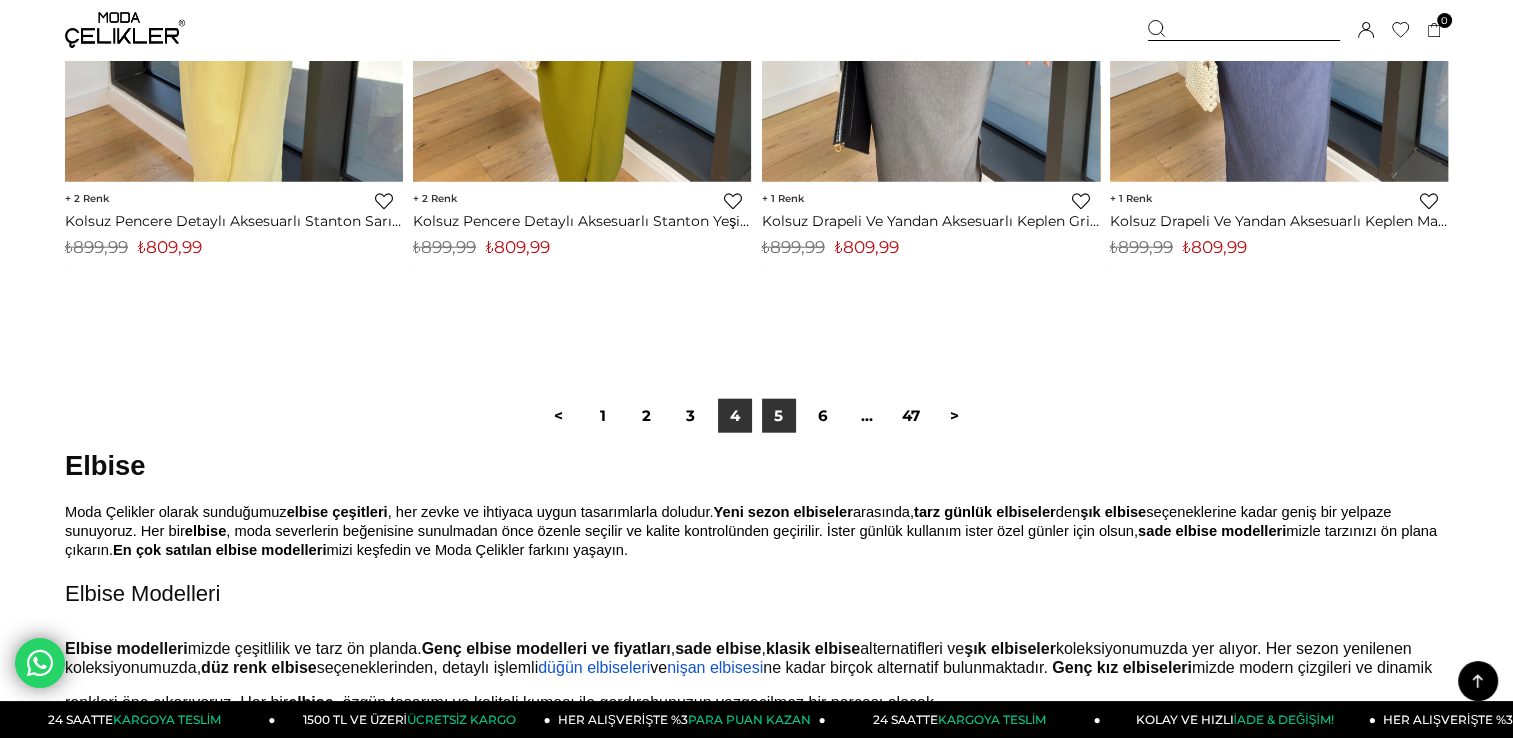 click on "5" at bounding box center [779, 416] 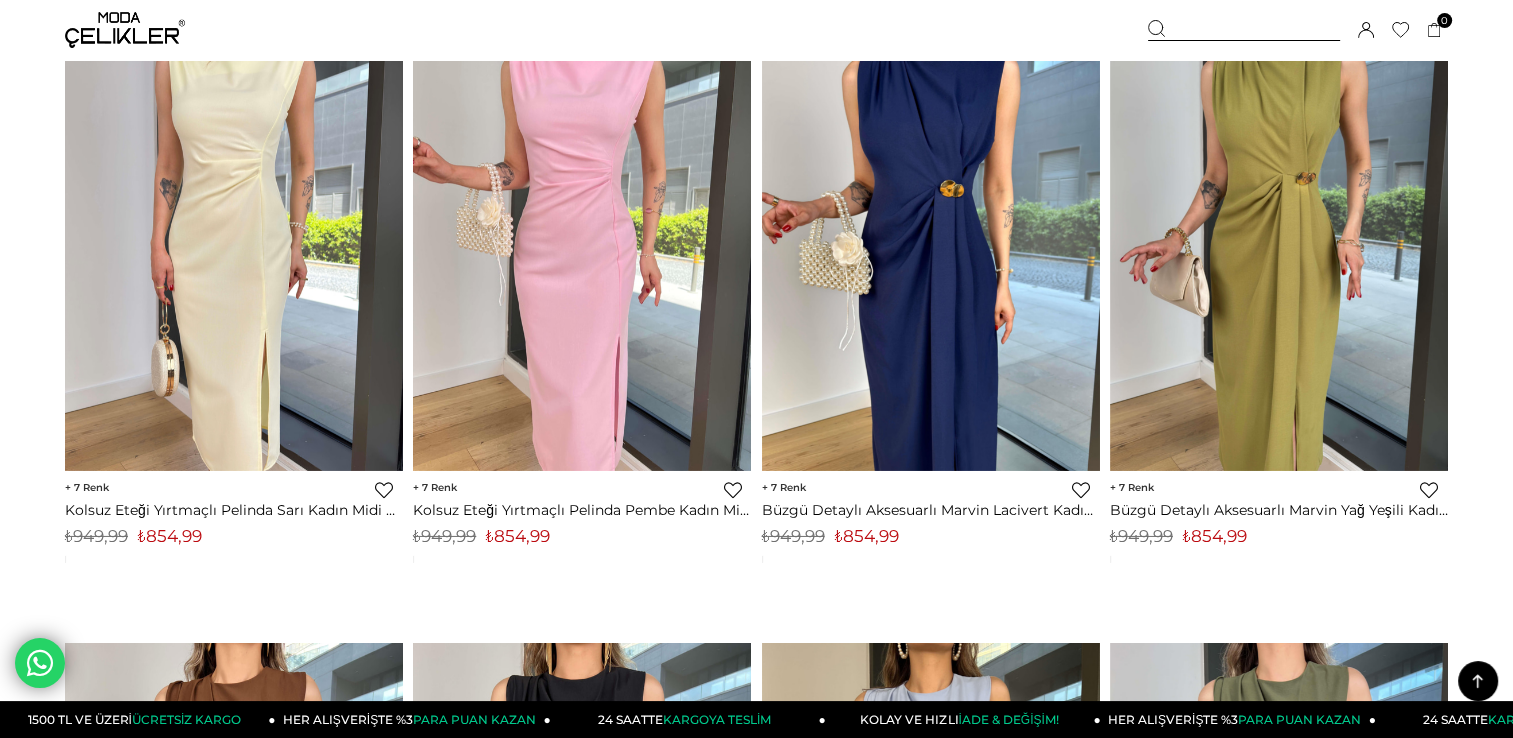scroll, scrollTop: 6400, scrollLeft: 0, axis: vertical 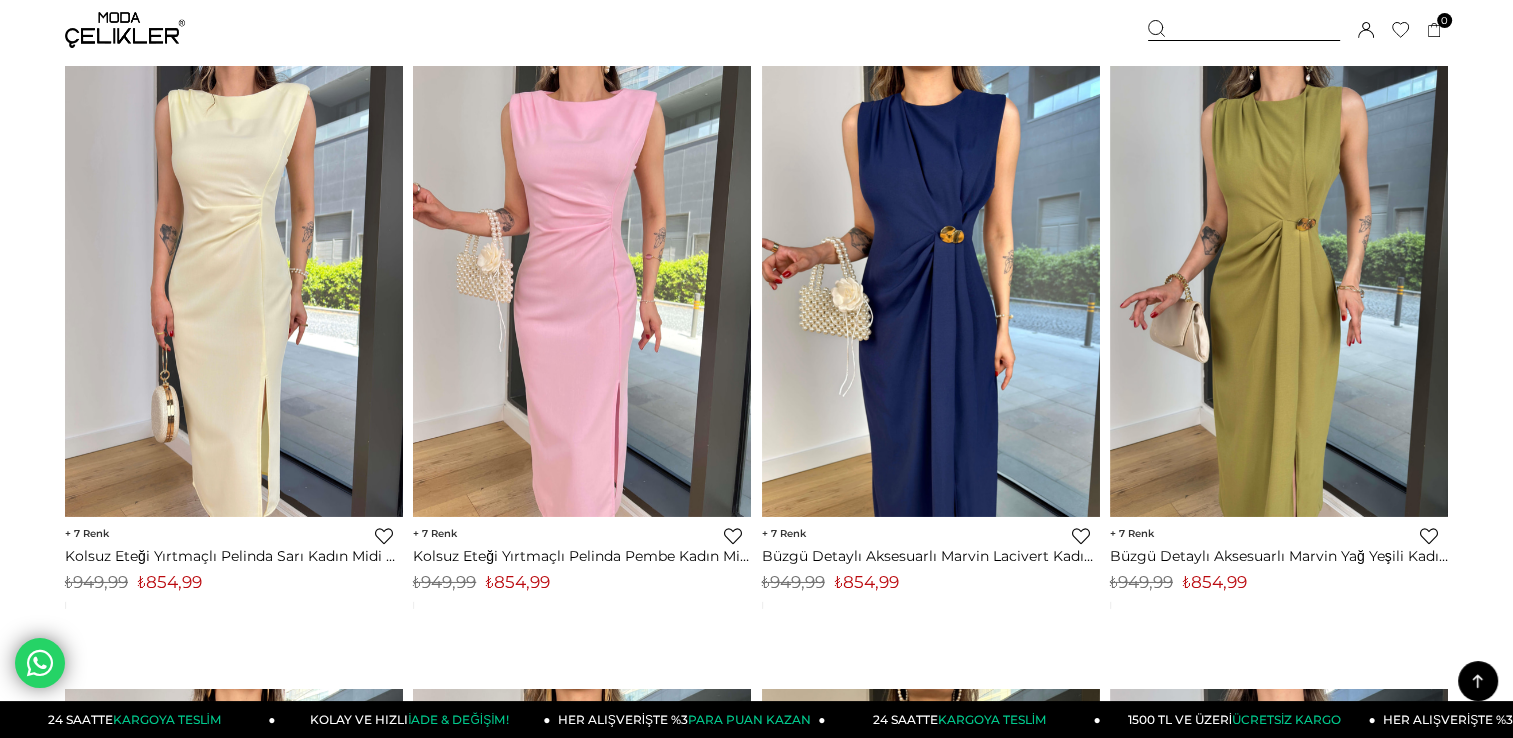 click at bounding box center [931, 291] 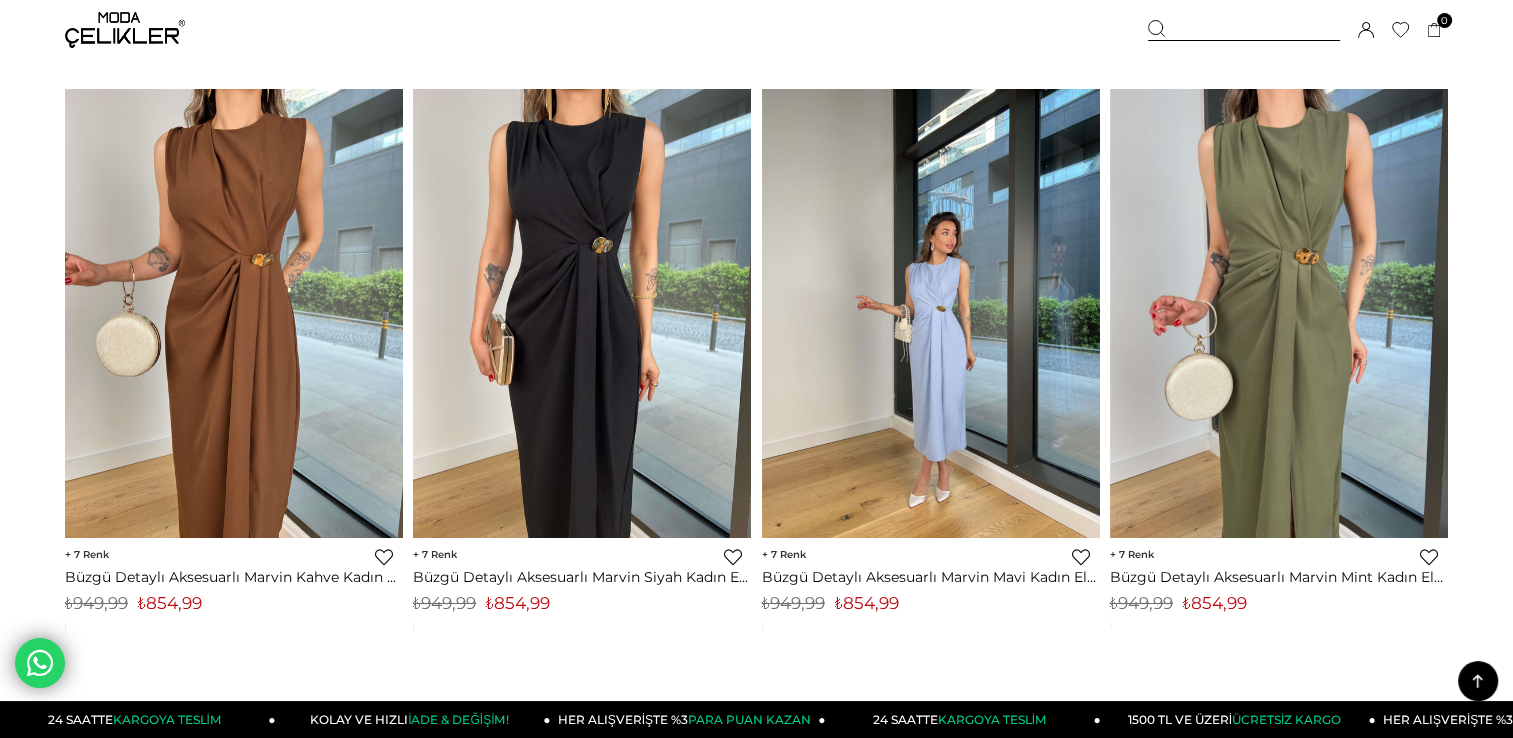 scroll, scrollTop: 7500, scrollLeft: 0, axis: vertical 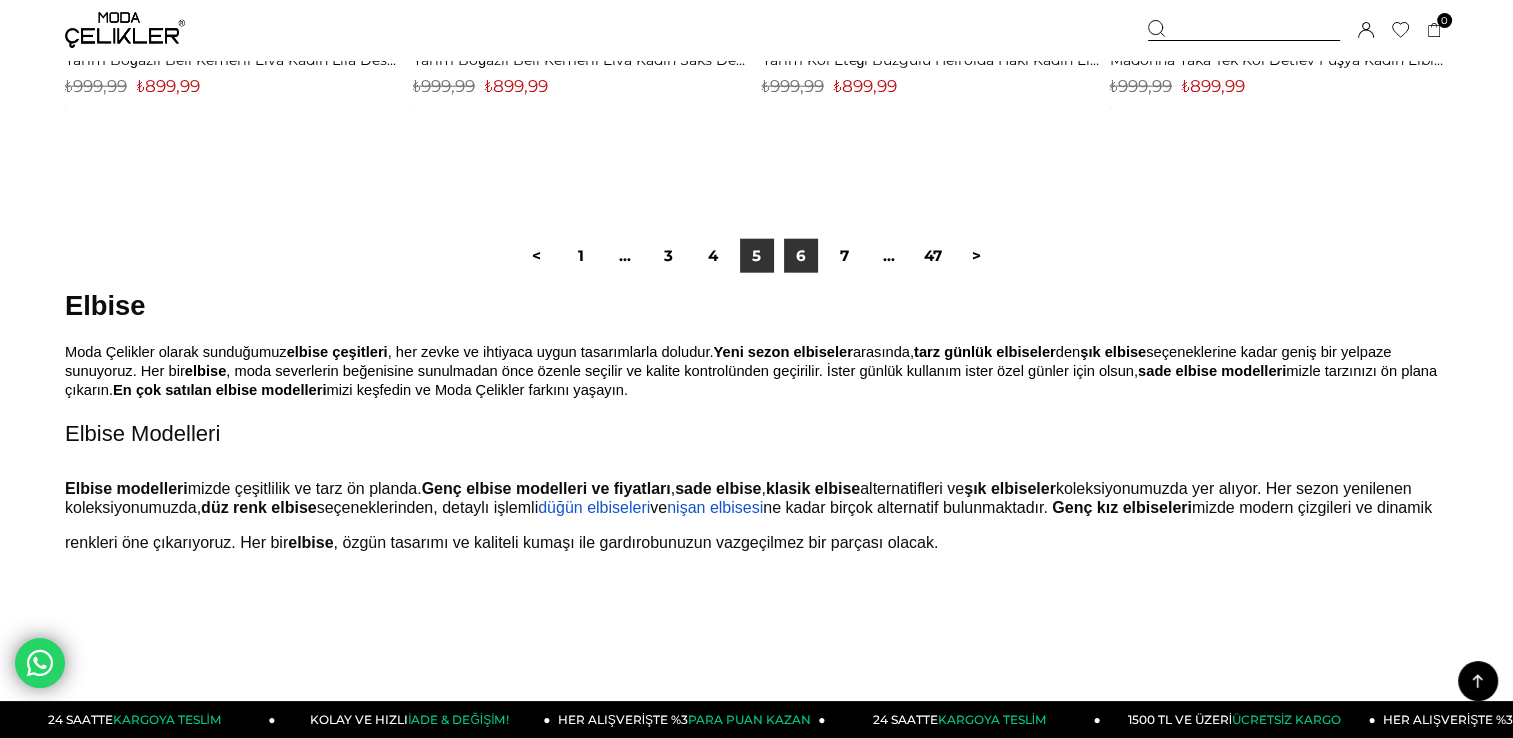 click on "6" at bounding box center (801, 256) 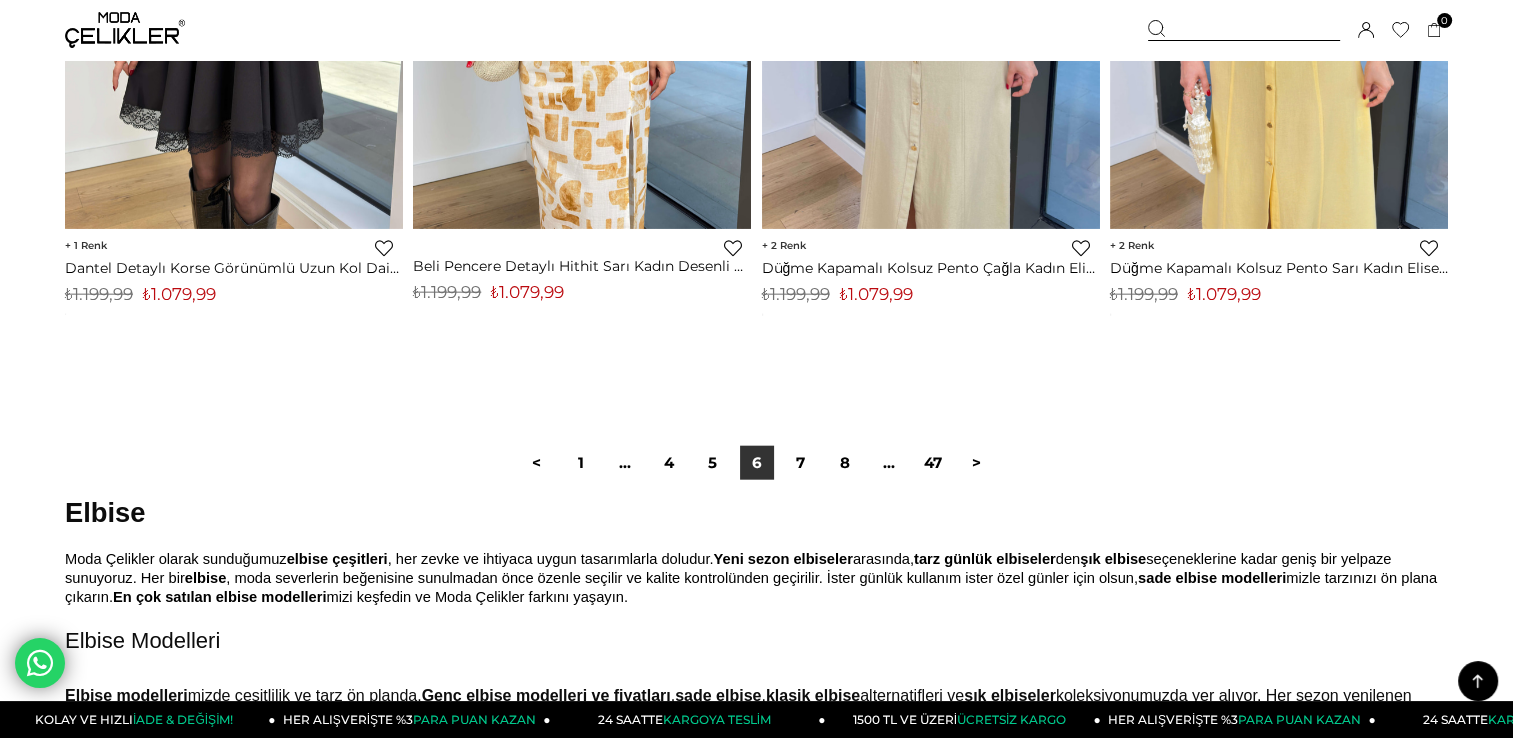 scroll, scrollTop: 12260, scrollLeft: 0, axis: vertical 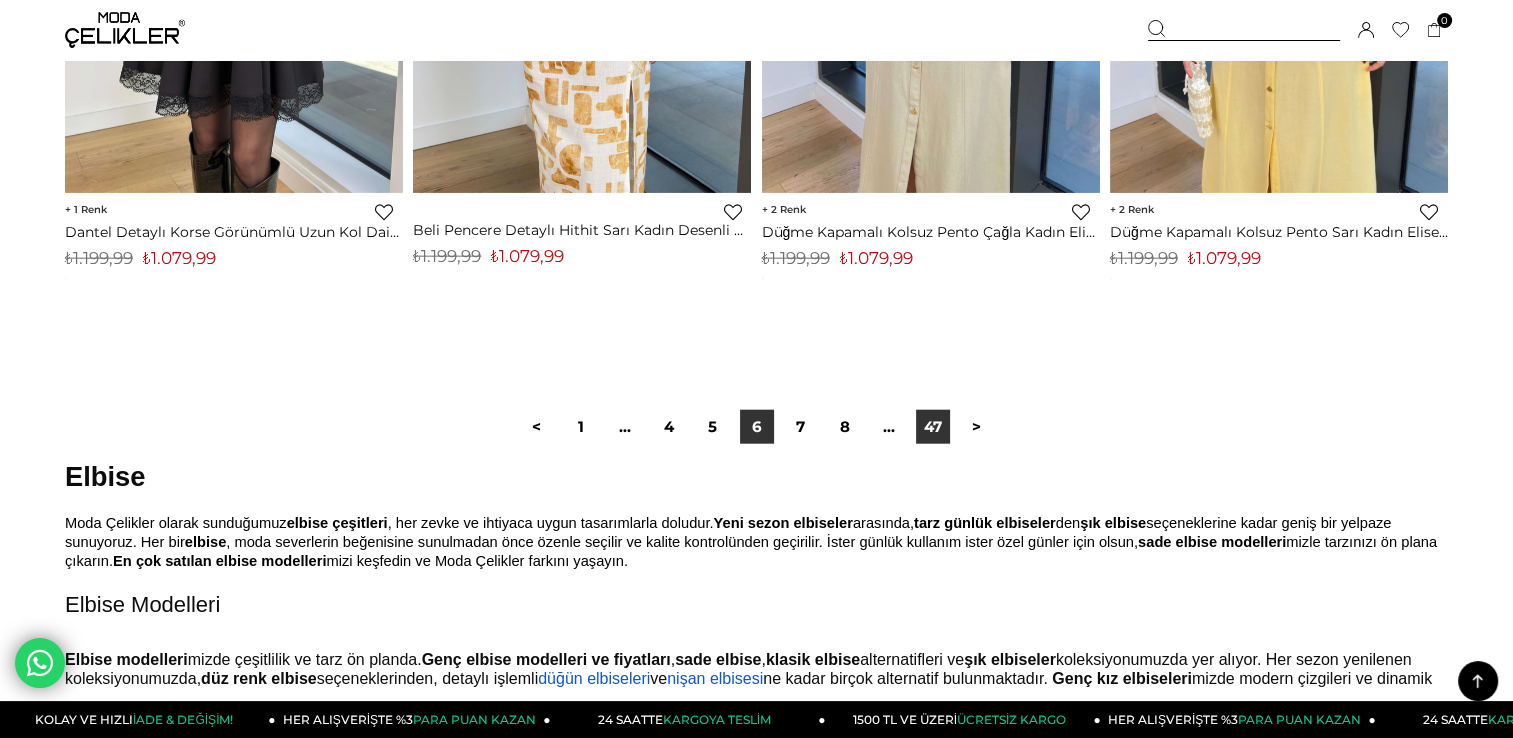 click on "47" at bounding box center (933, 427) 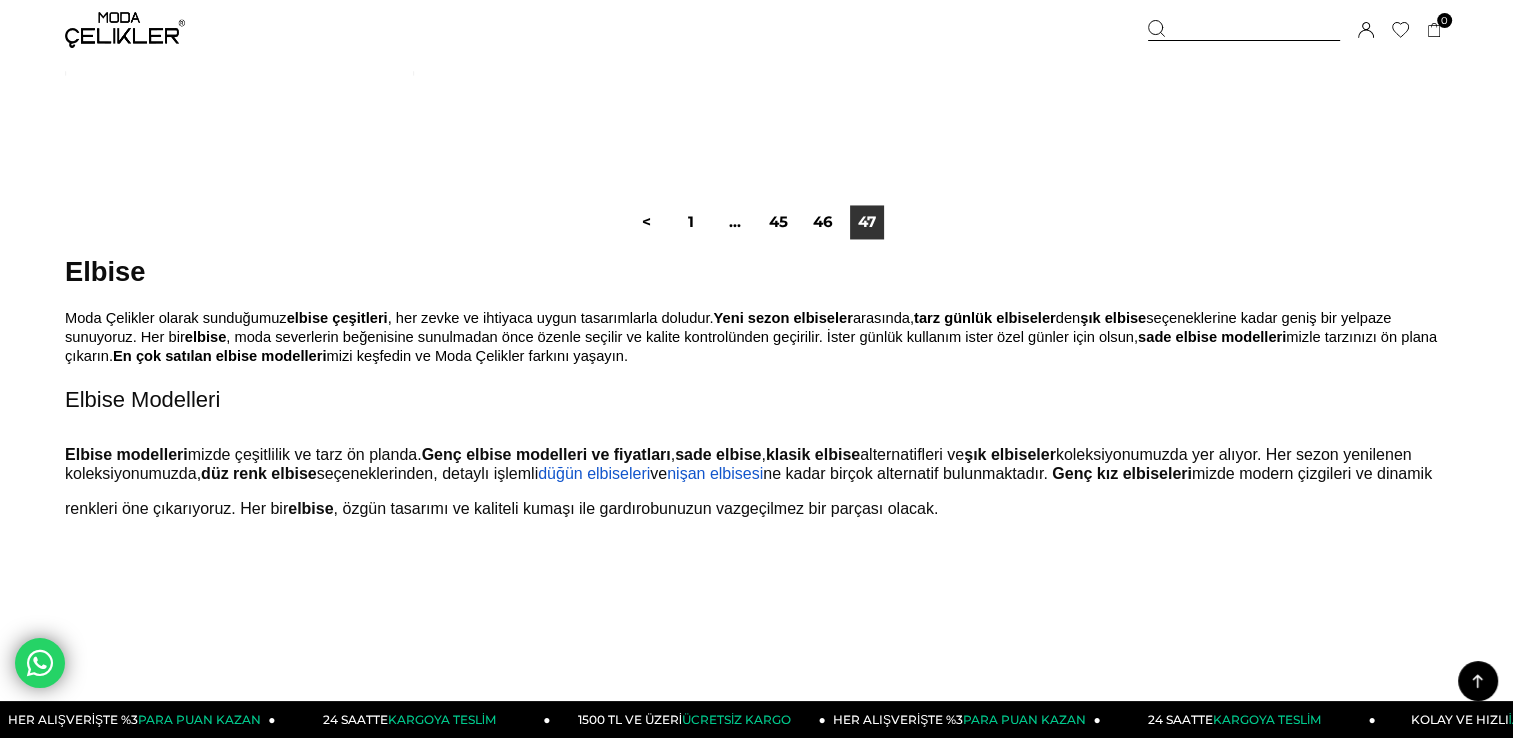 scroll, scrollTop: 3000, scrollLeft: 0, axis: vertical 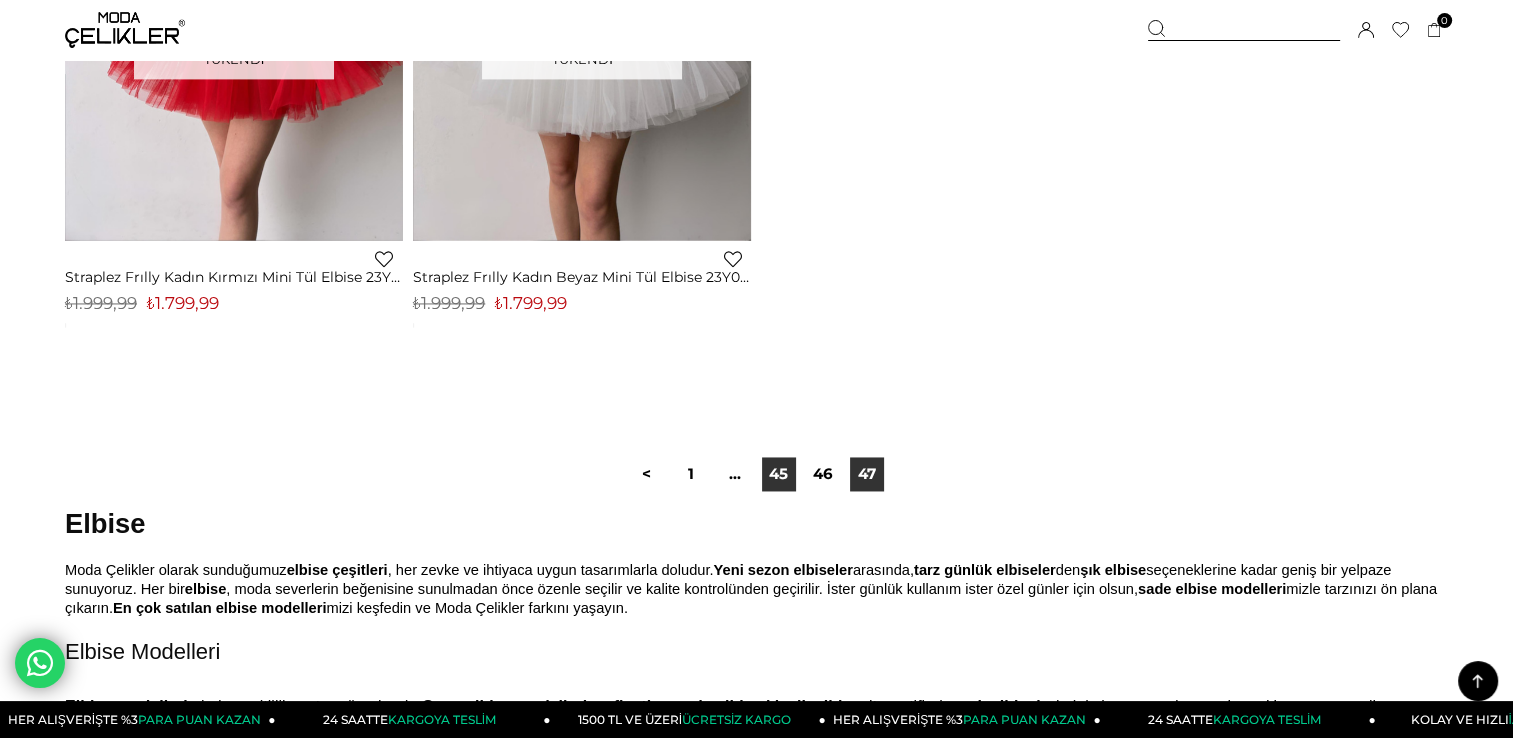 click on "45" at bounding box center [779, 474] 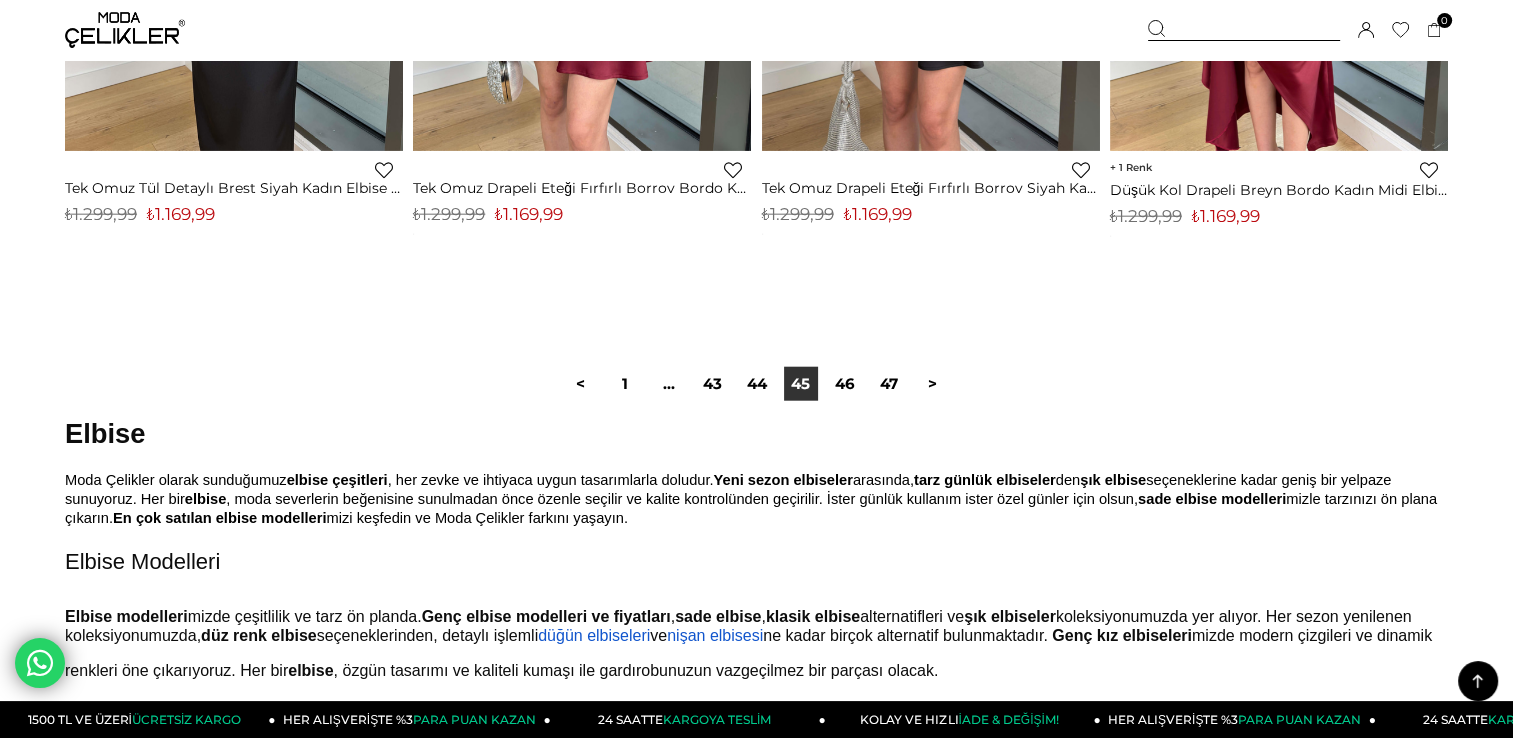 scroll, scrollTop: 12400, scrollLeft: 0, axis: vertical 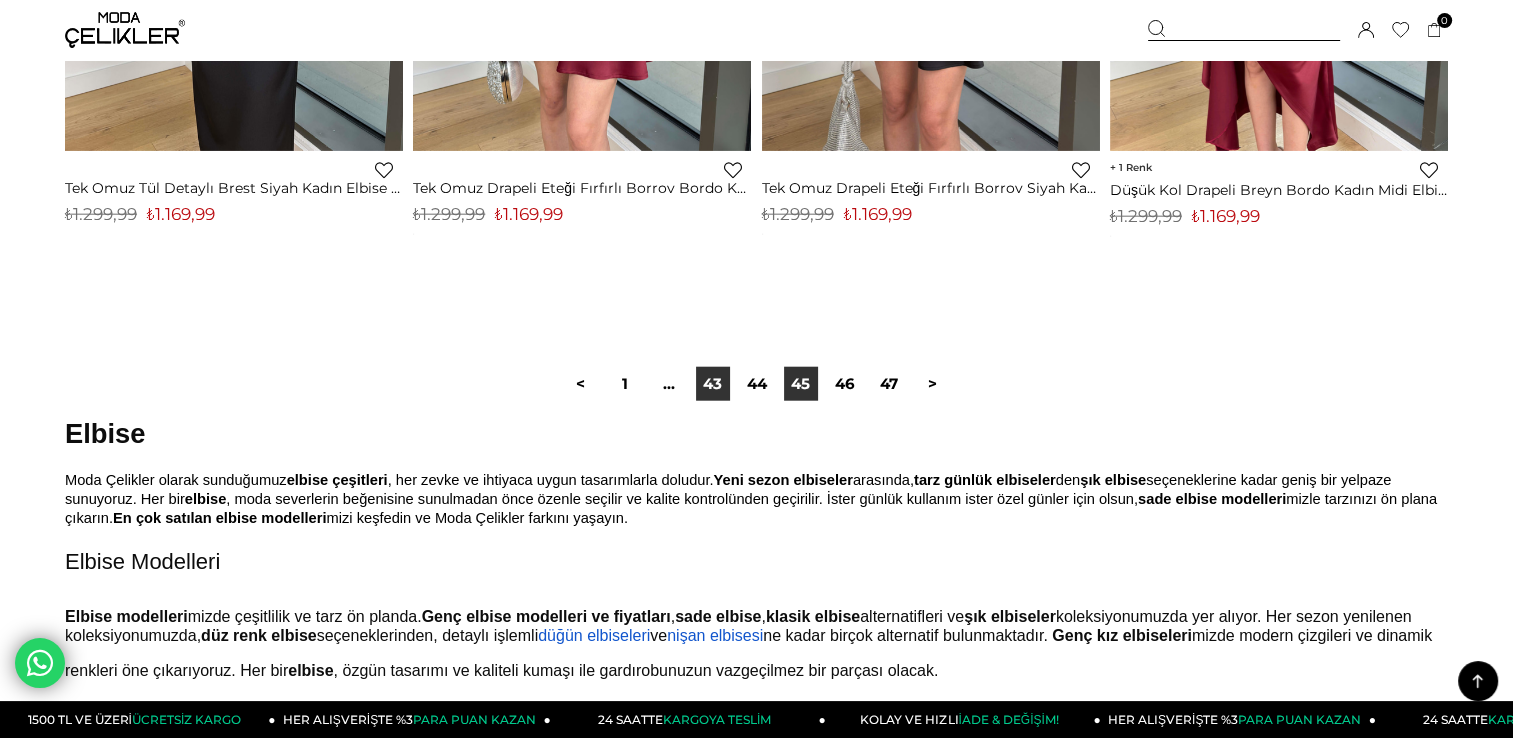 click on "43" at bounding box center [713, 384] 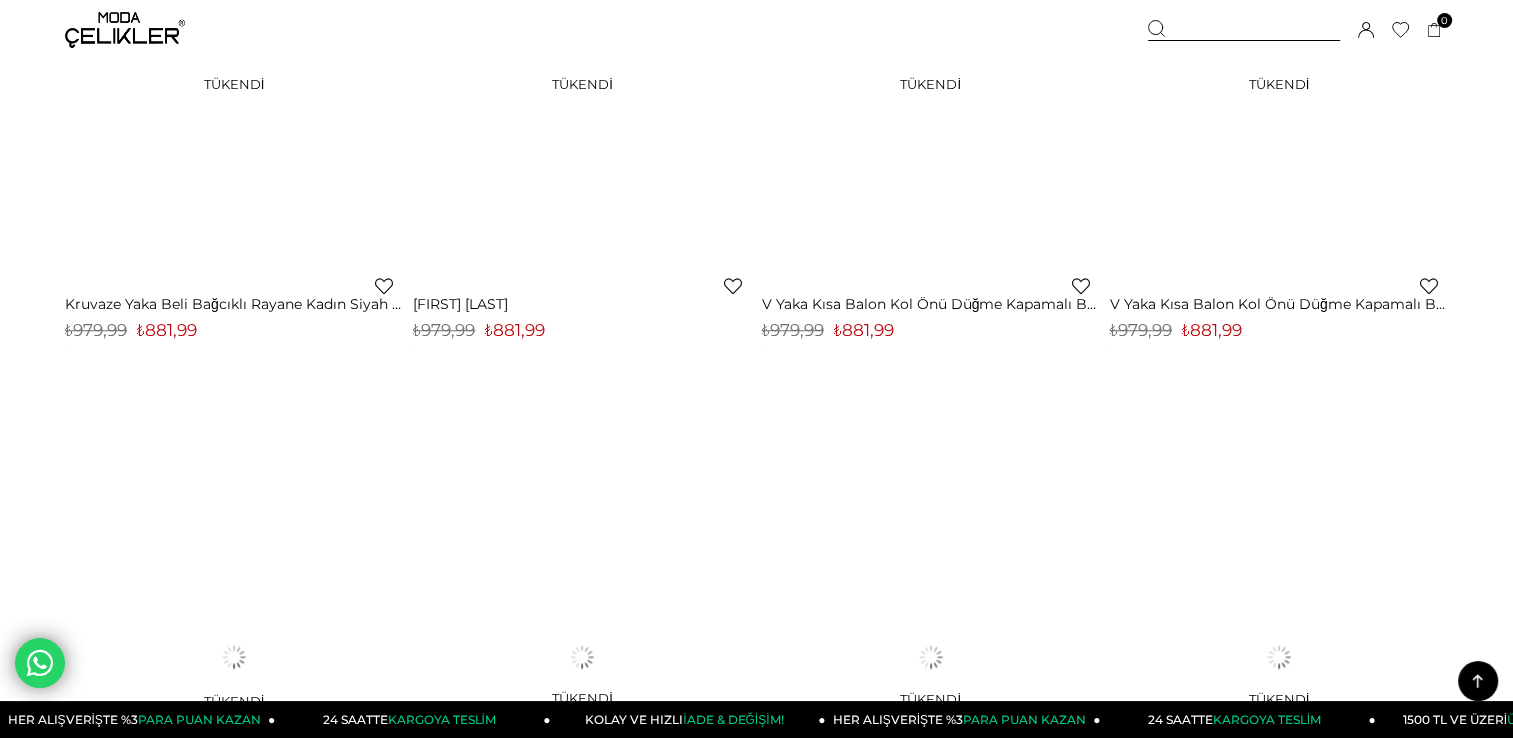 scroll, scrollTop: 1700, scrollLeft: 0, axis: vertical 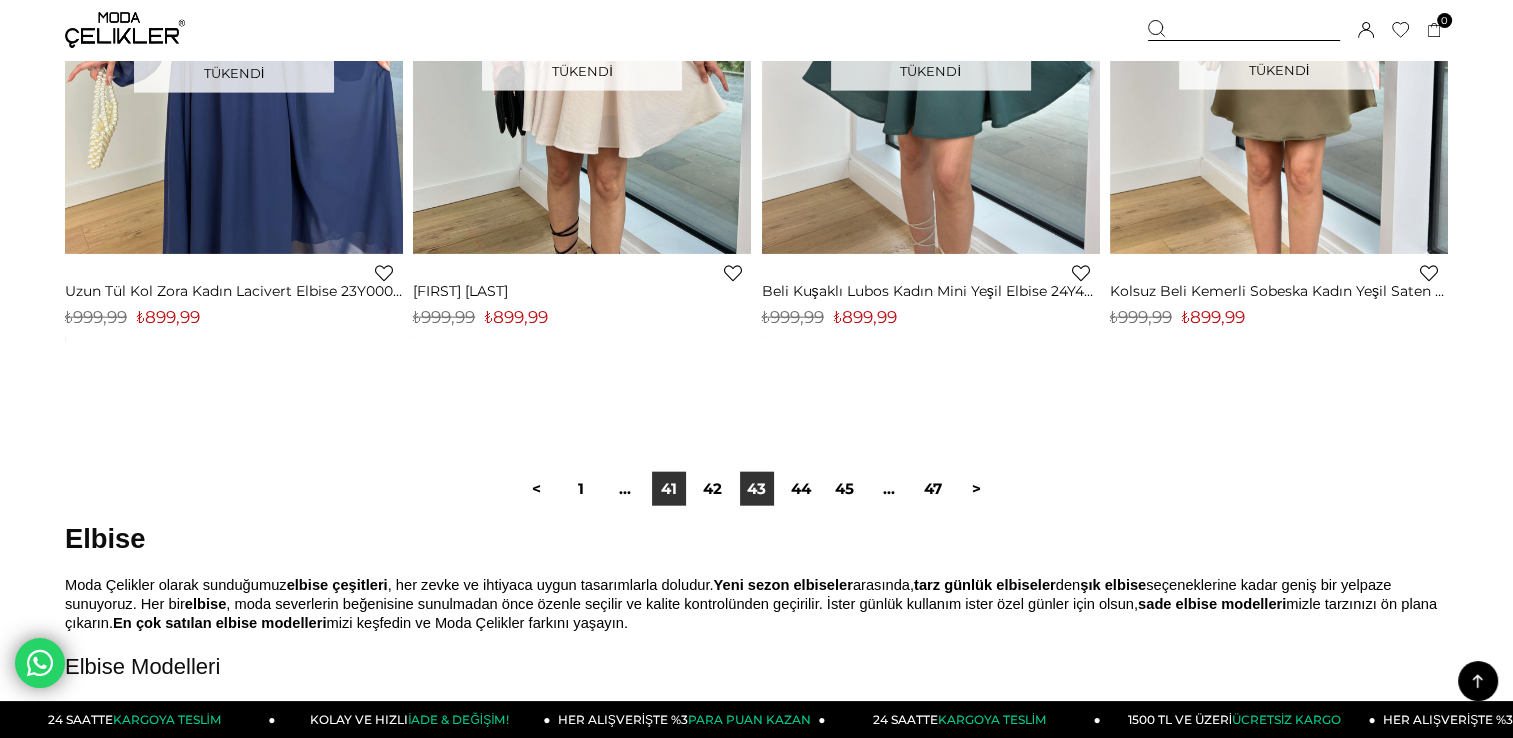 click on "41" at bounding box center (669, 489) 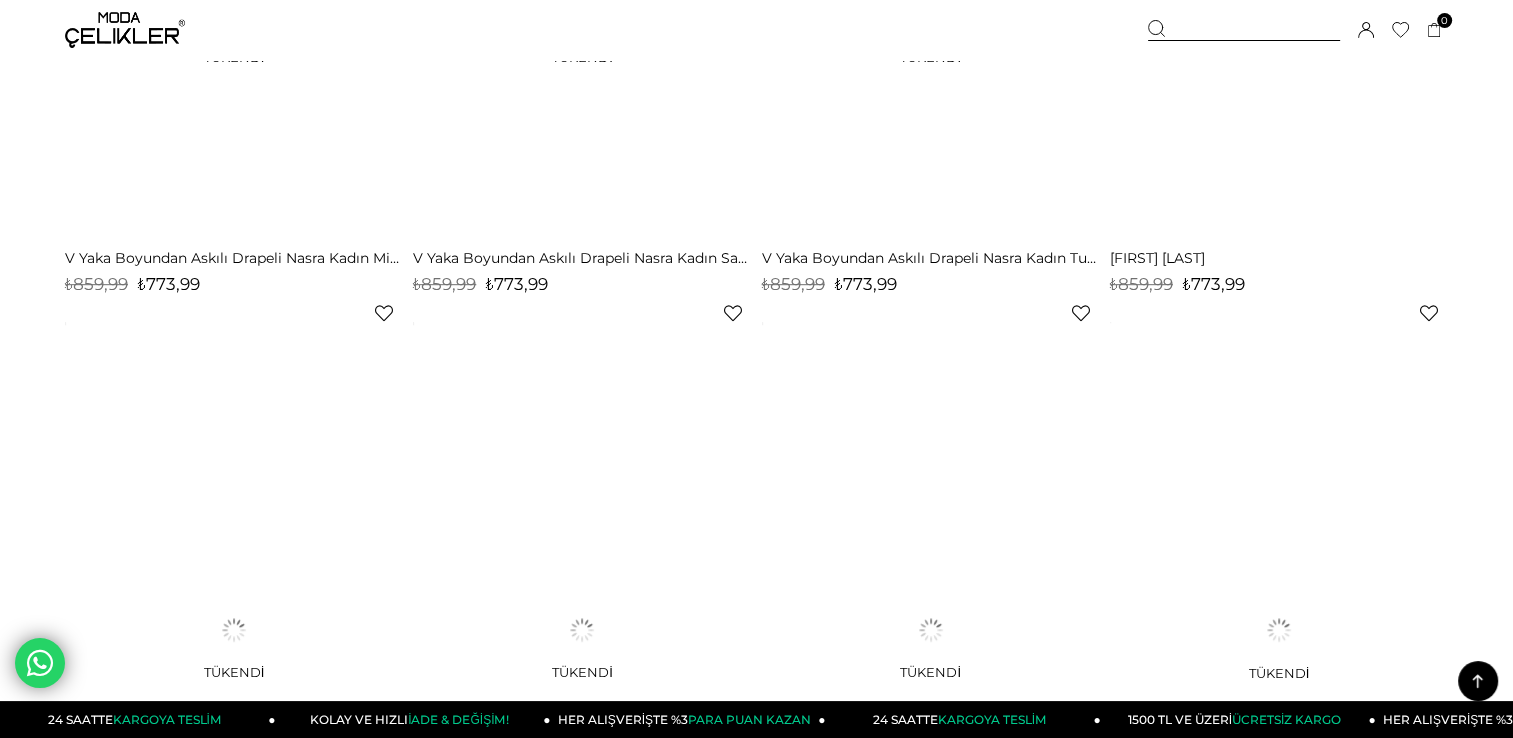 scroll, scrollTop: 1800, scrollLeft: 0, axis: vertical 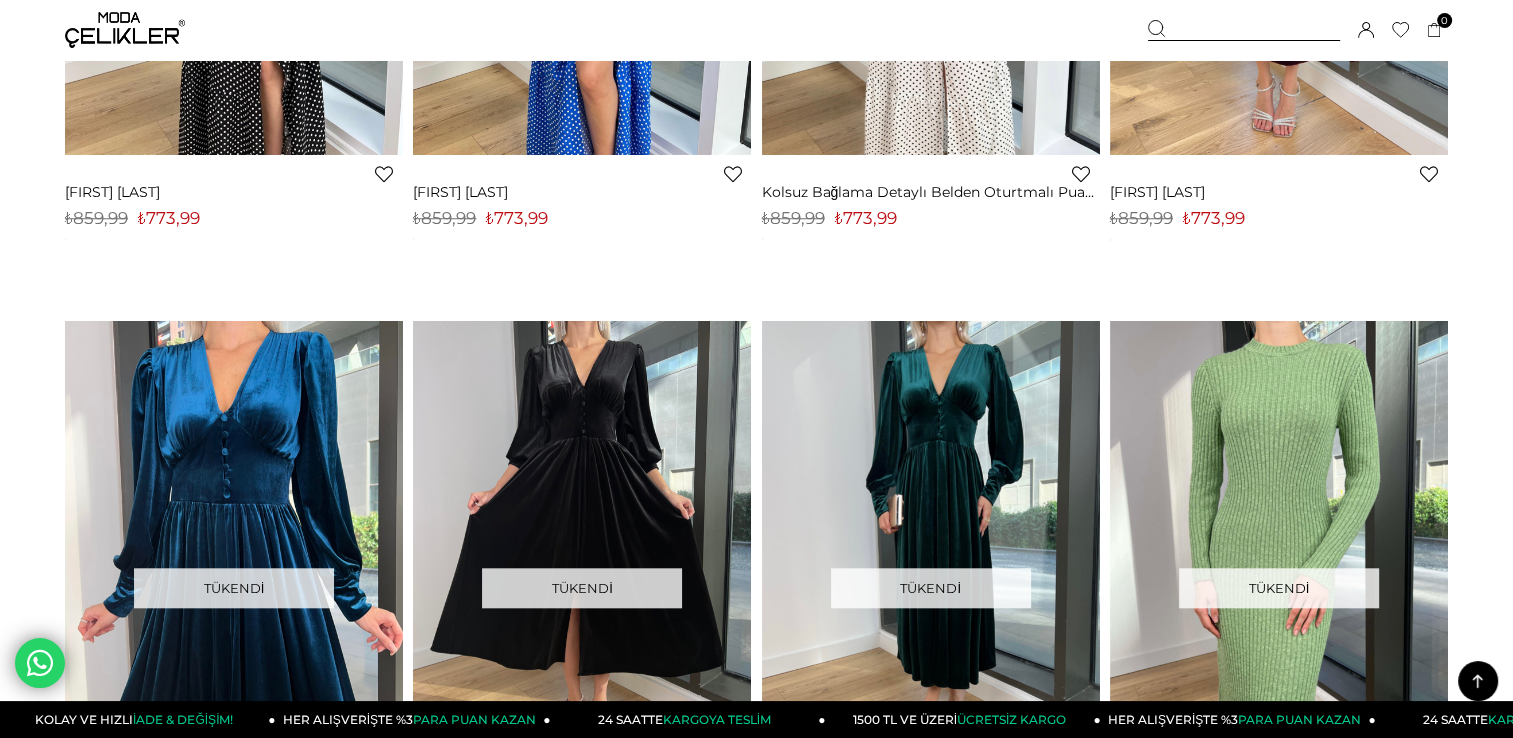 drag, startPoint x: 1514, startPoint y: 124, endPoint x: 1527, endPoint y: 351, distance: 227.37195 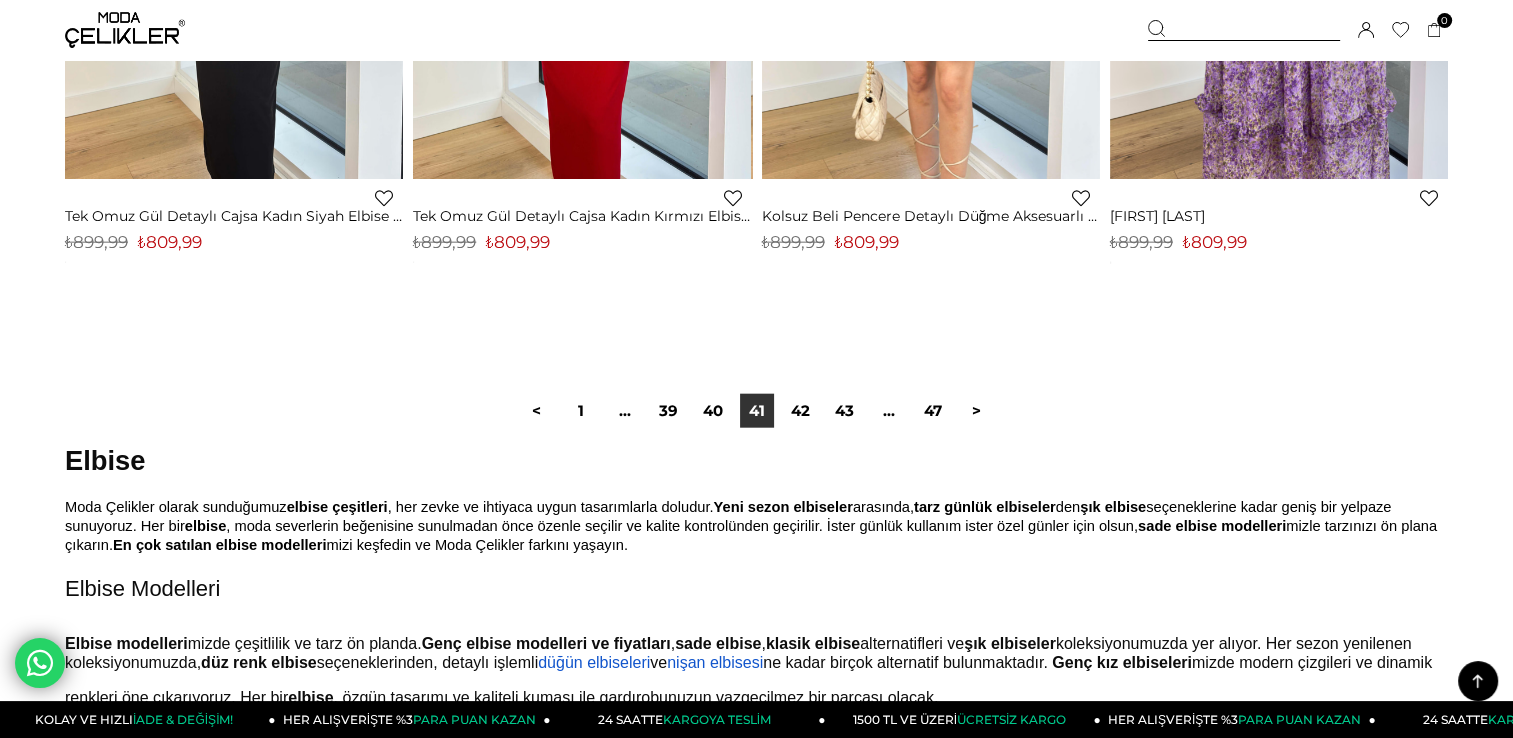 scroll, scrollTop: 12261, scrollLeft: 0, axis: vertical 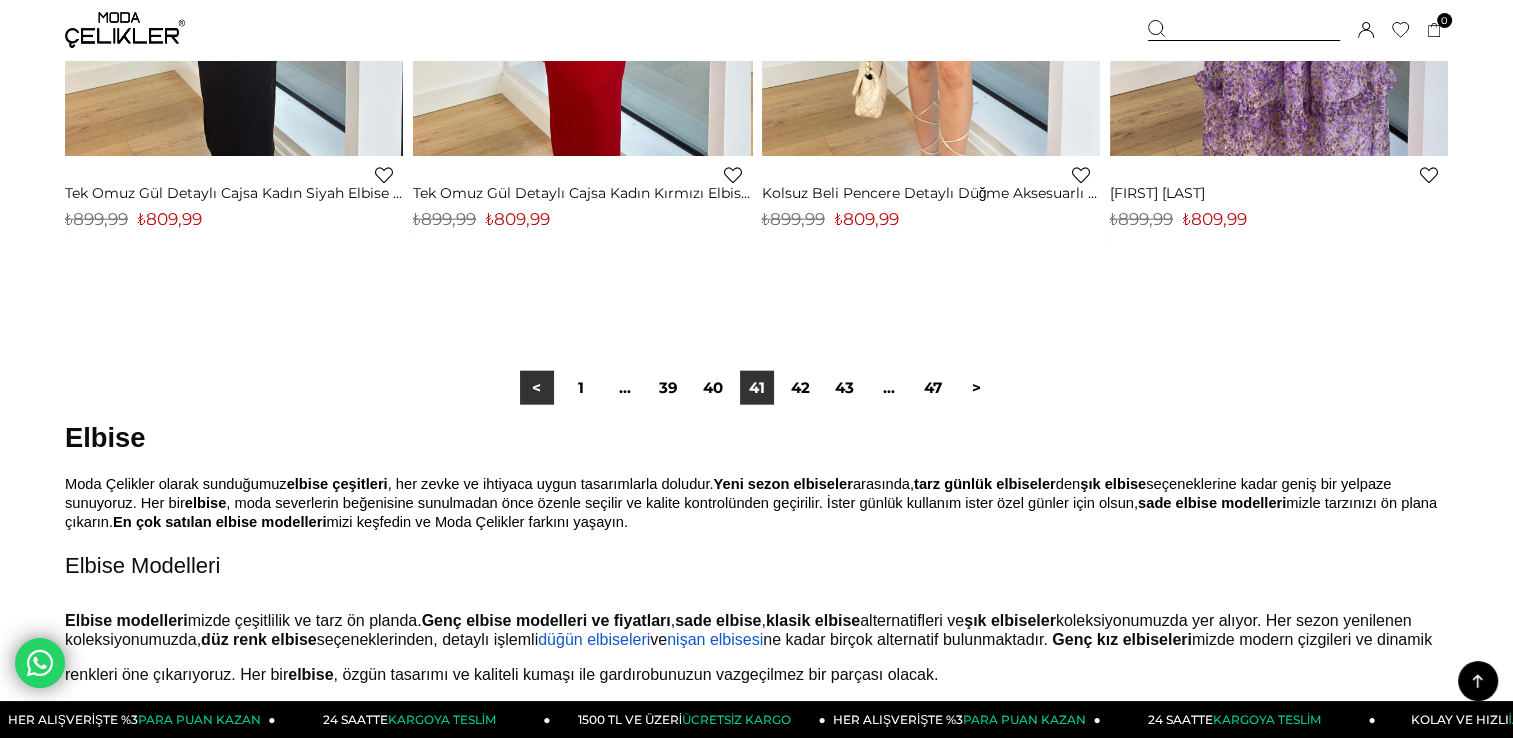 click on "<" at bounding box center (537, 388) 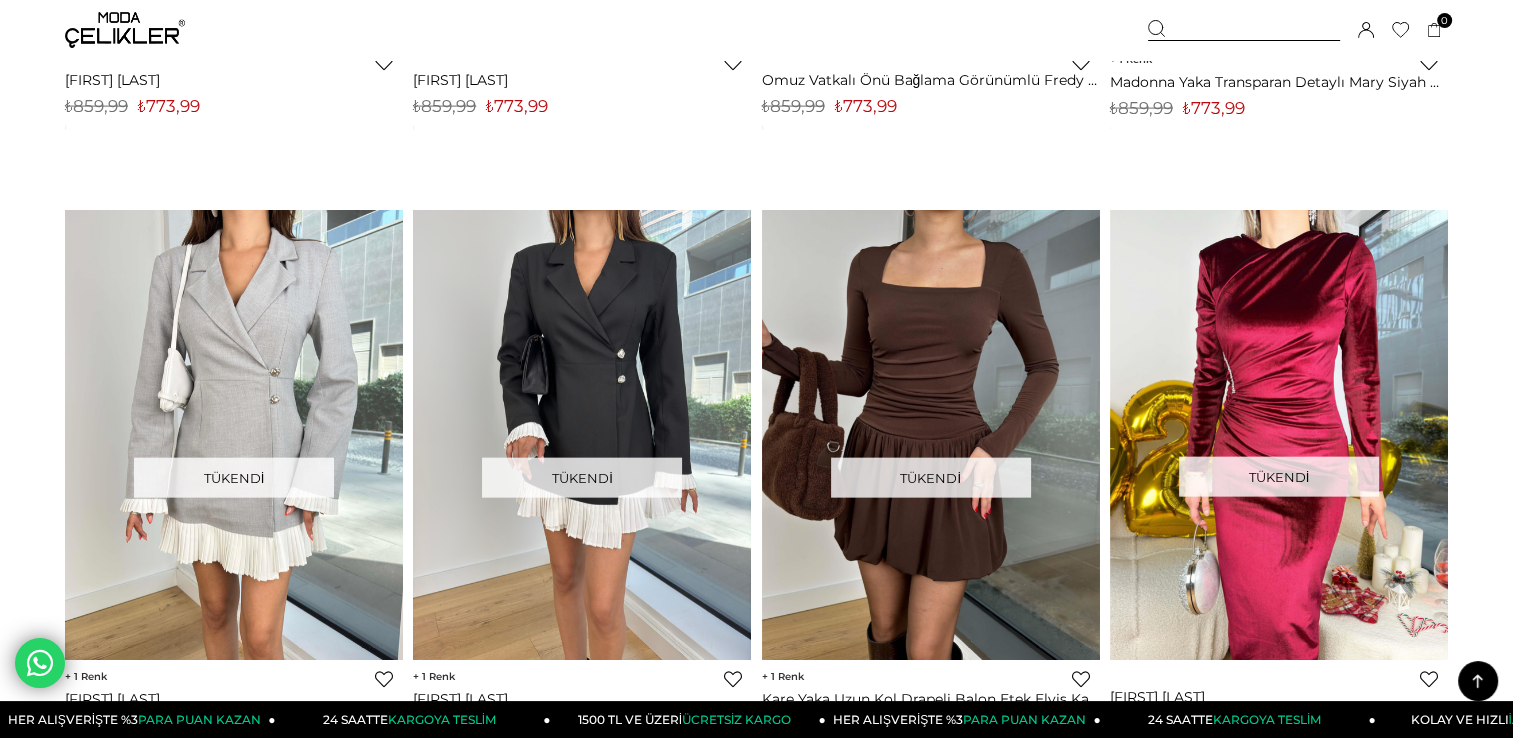 scroll, scrollTop: 0, scrollLeft: 0, axis: both 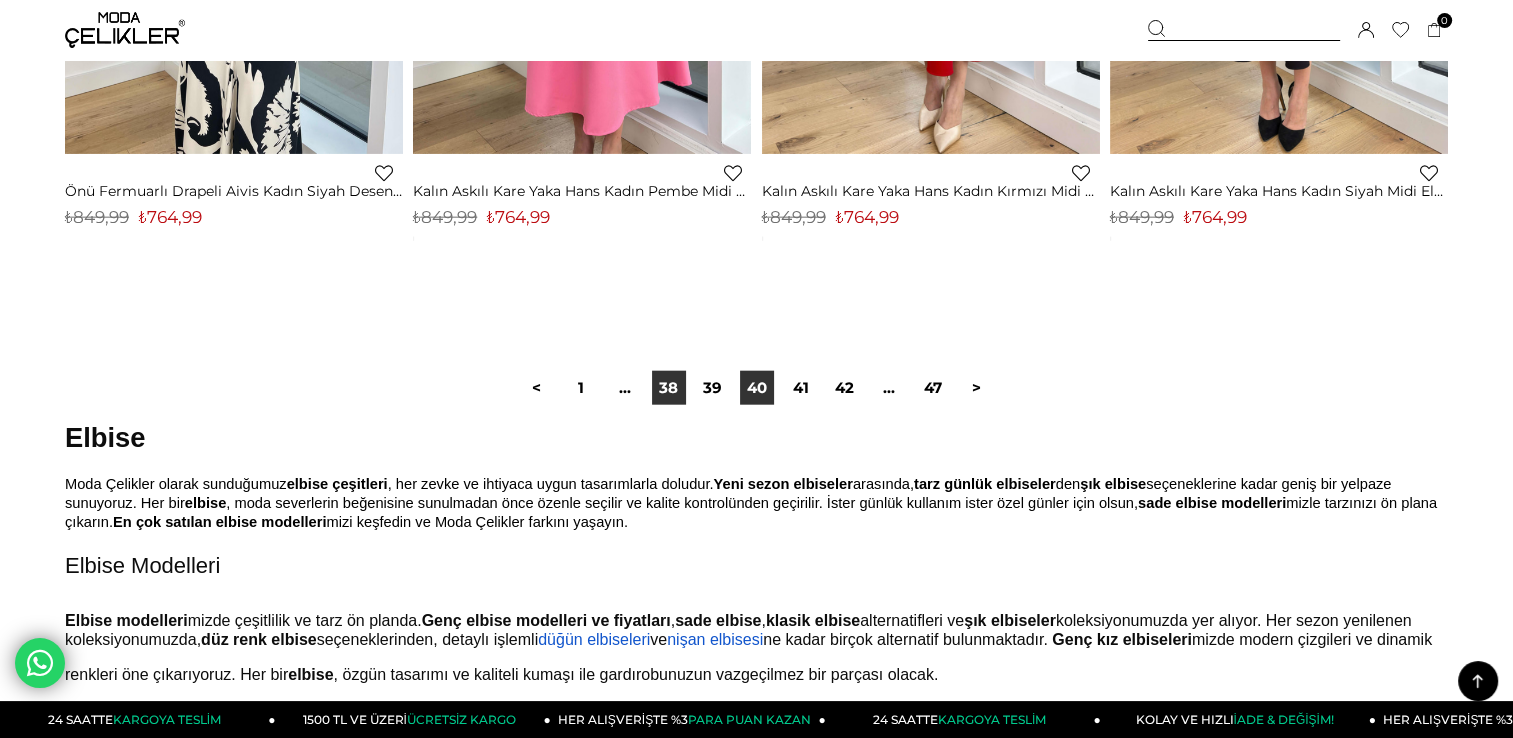 click on "38" at bounding box center [669, 388] 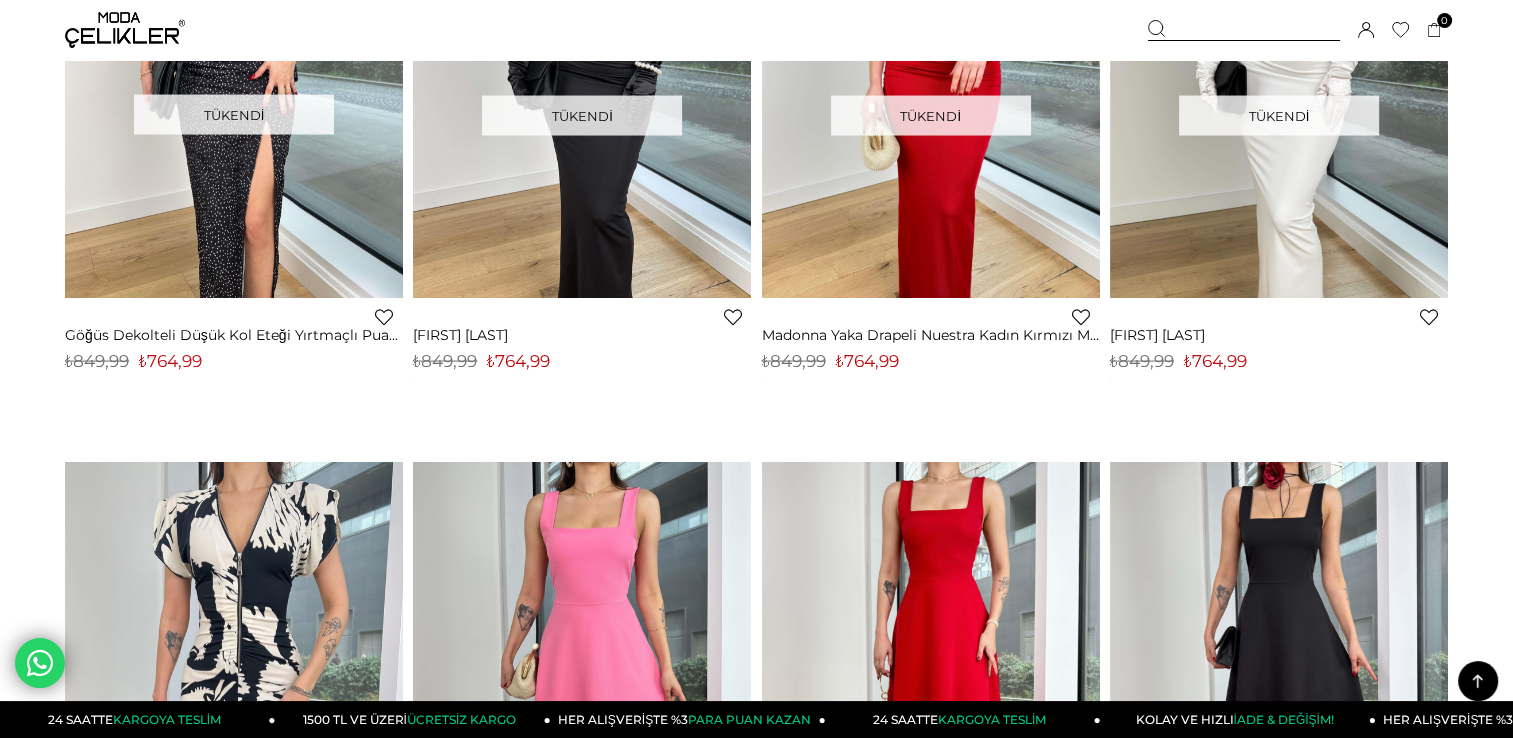scroll, scrollTop: 0, scrollLeft: 0, axis: both 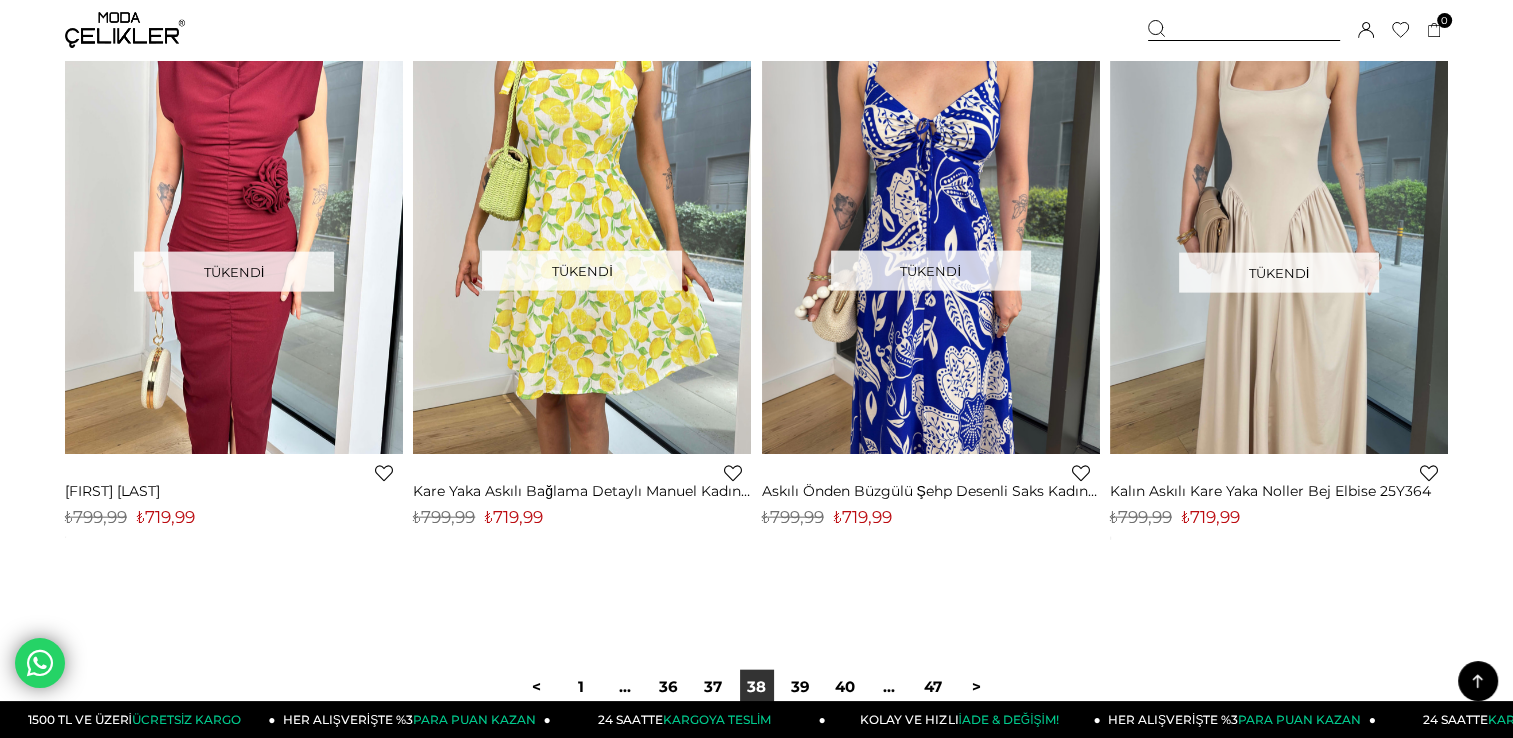 click on "36" at bounding box center [669, 687] 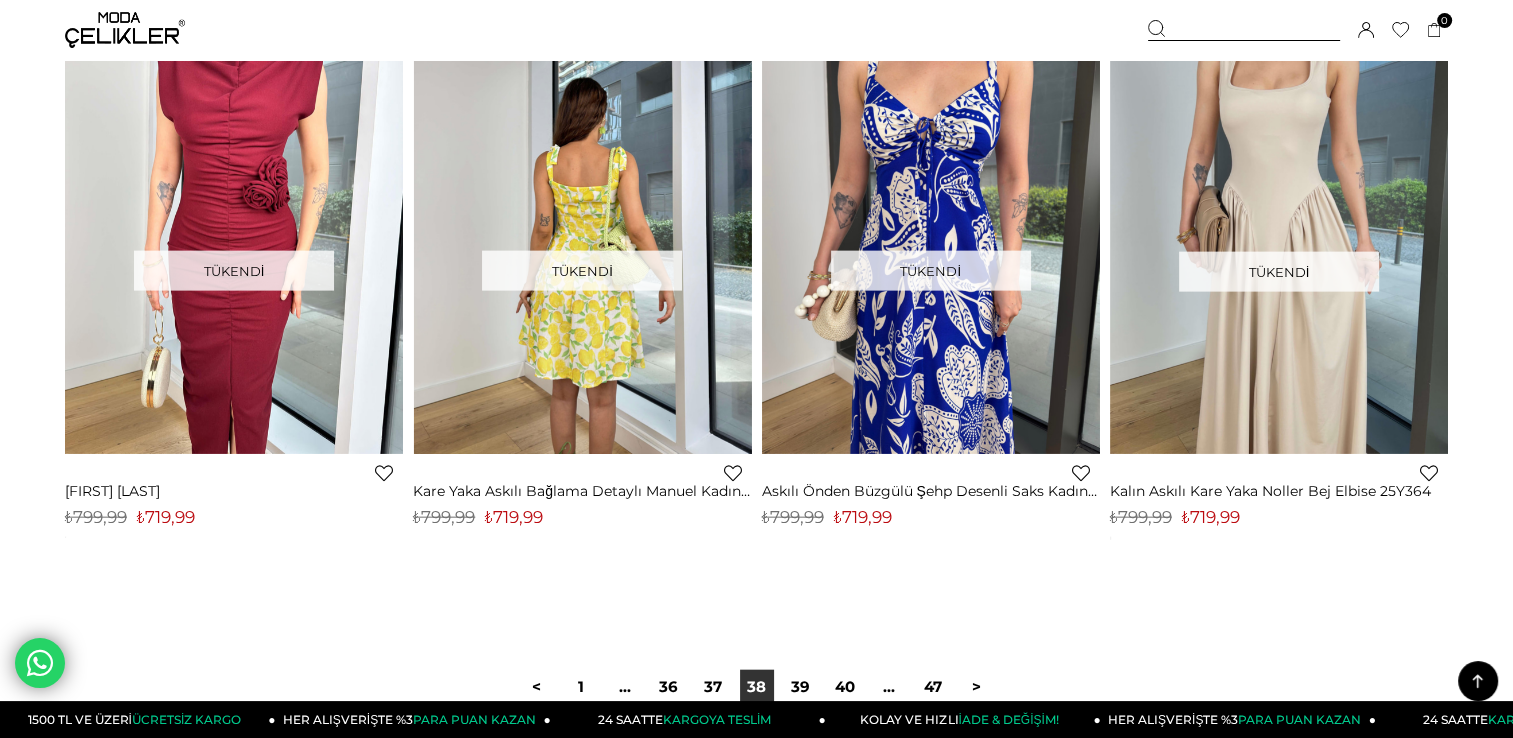 scroll, scrollTop: 0, scrollLeft: 0, axis: both 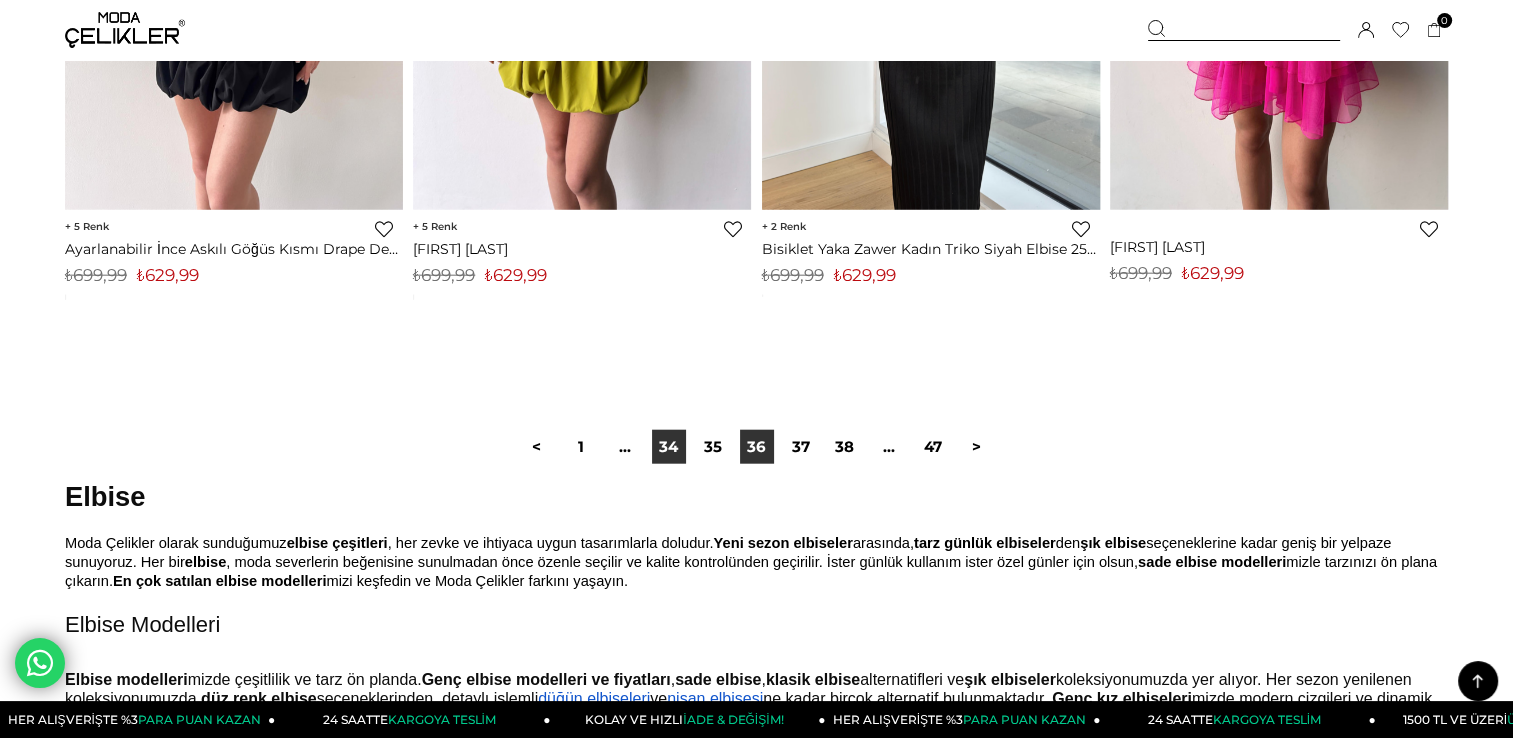 click on "34" at bounding box center (669, 447) 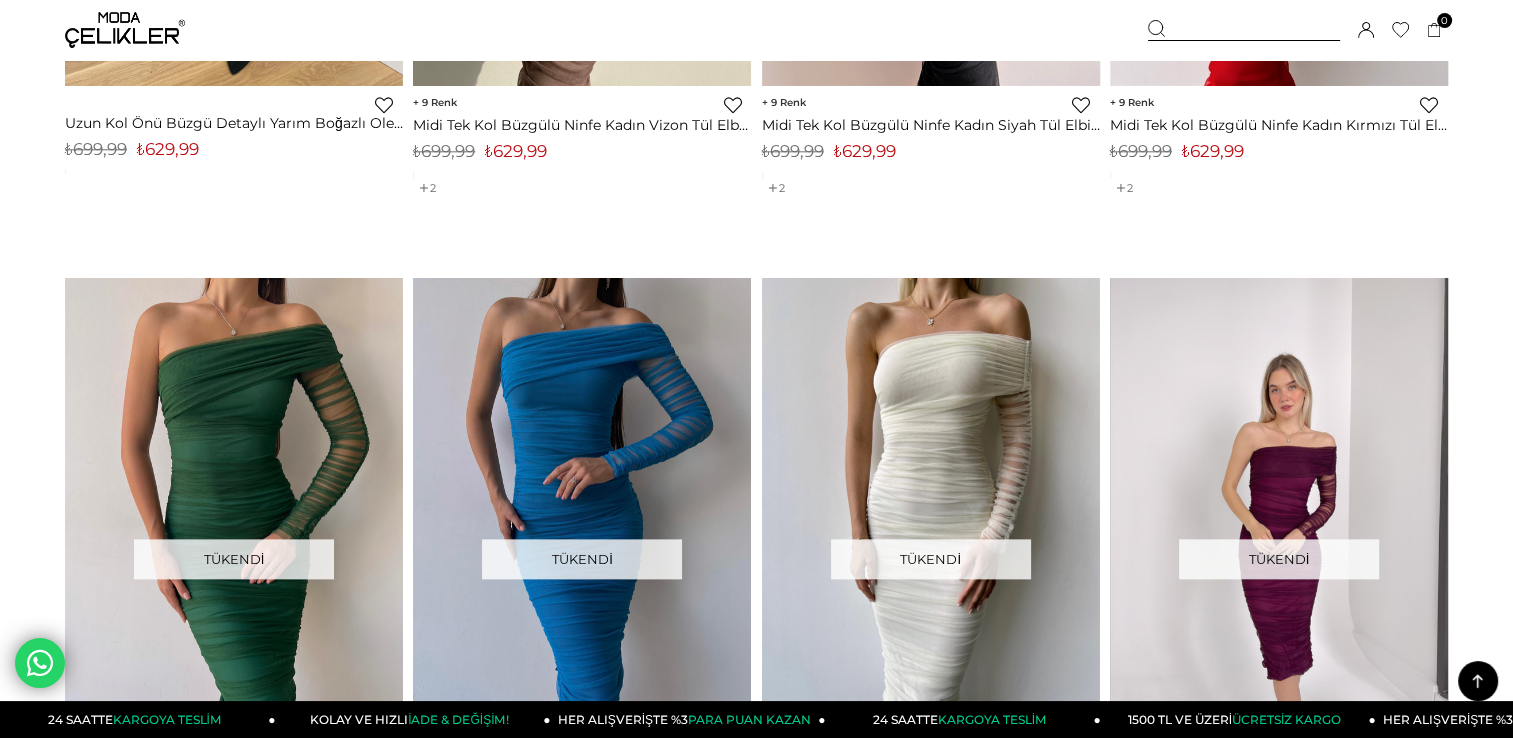 scroll, scrollTop: 0, scrollLeft: 0, axis: both 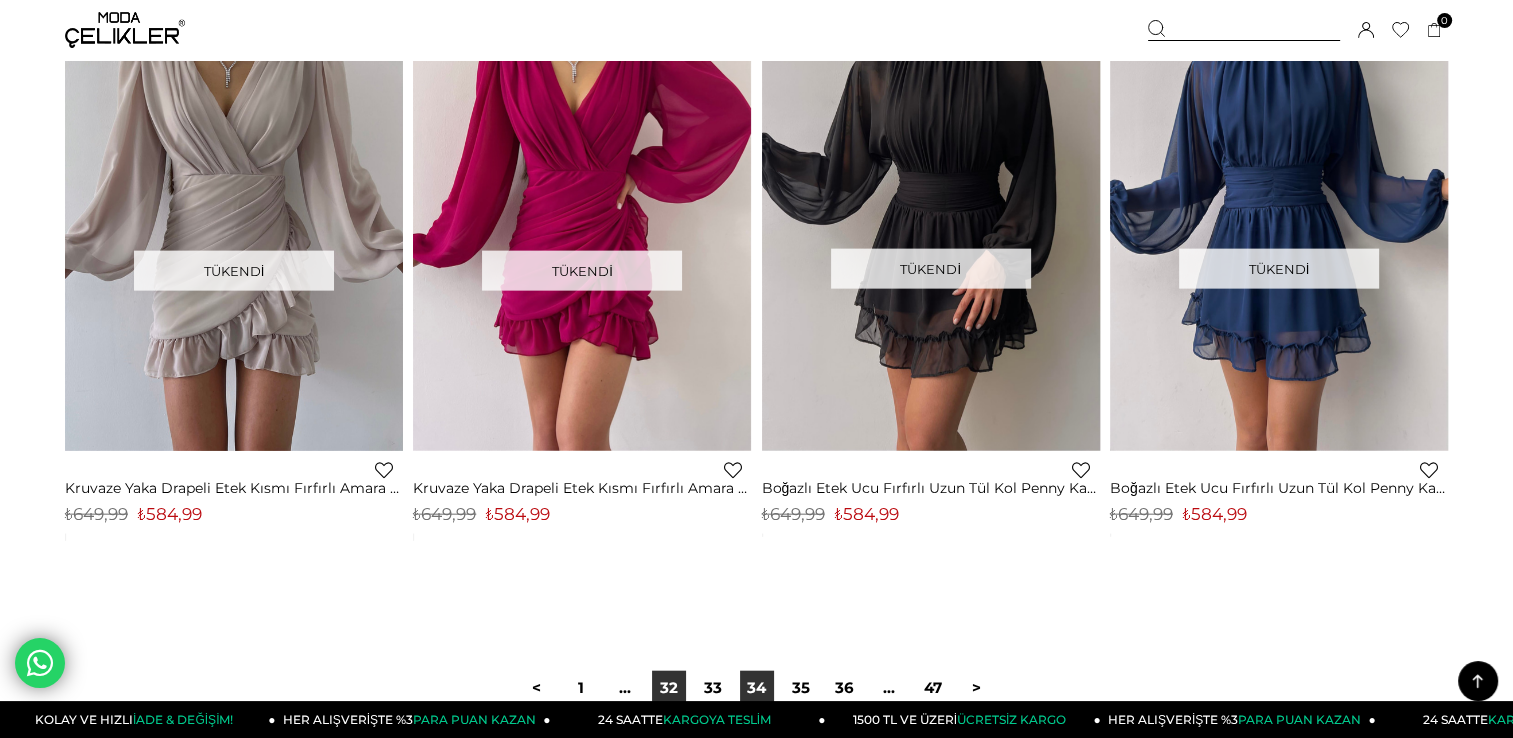 click on "32" at bounding box center (669, 688) 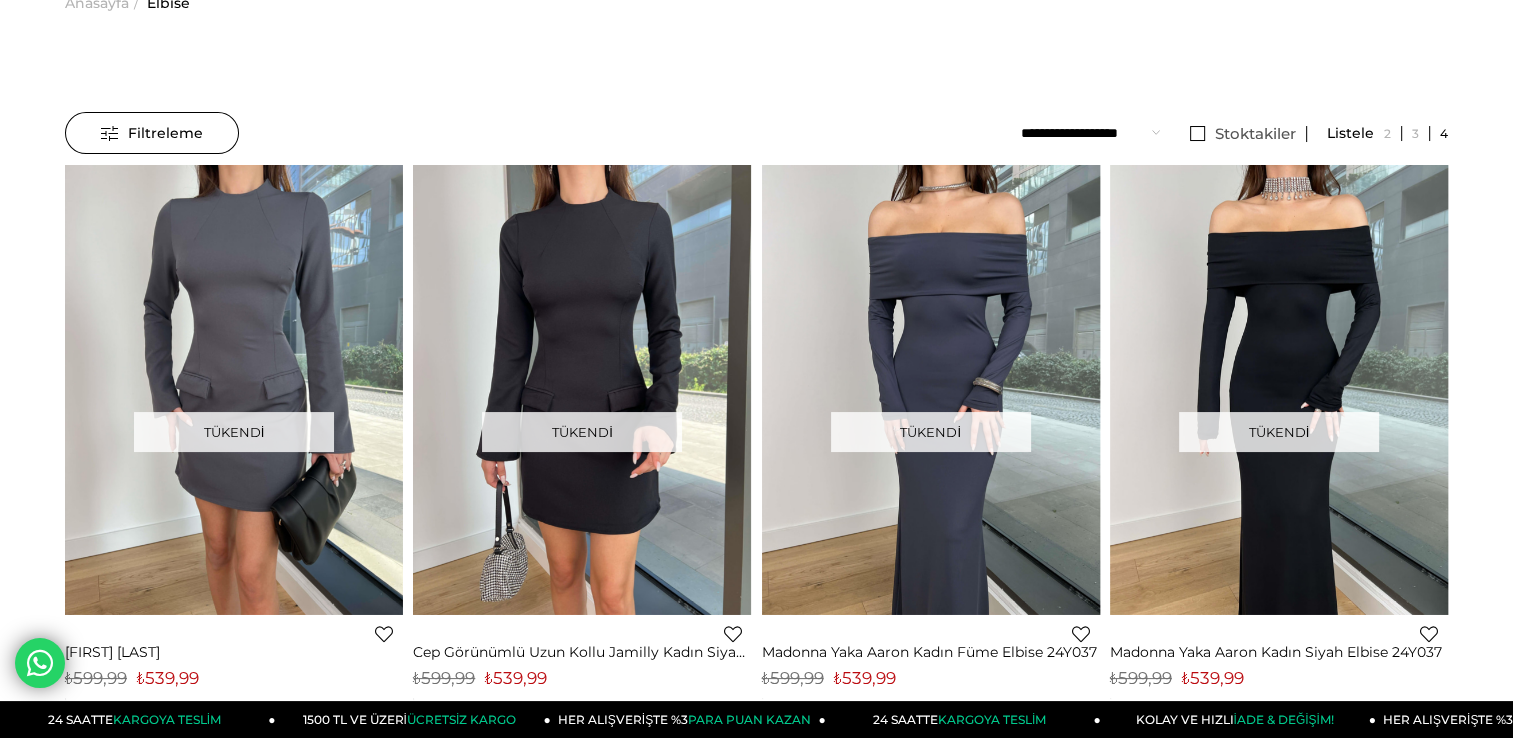 scroll, scrollTop: 200, scrollLeft: 0, axis: vertical 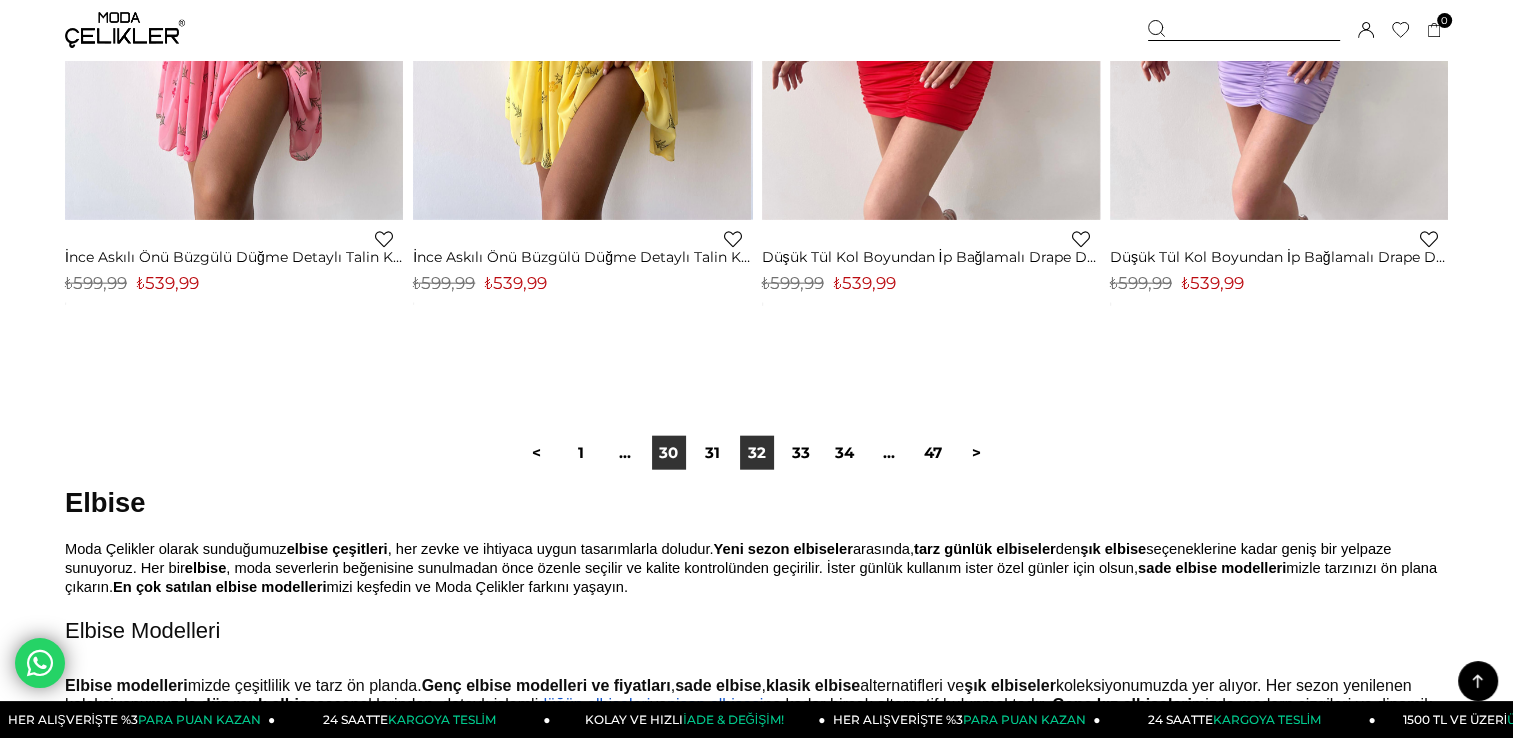 click on "30" at bounding box center [669, 453] 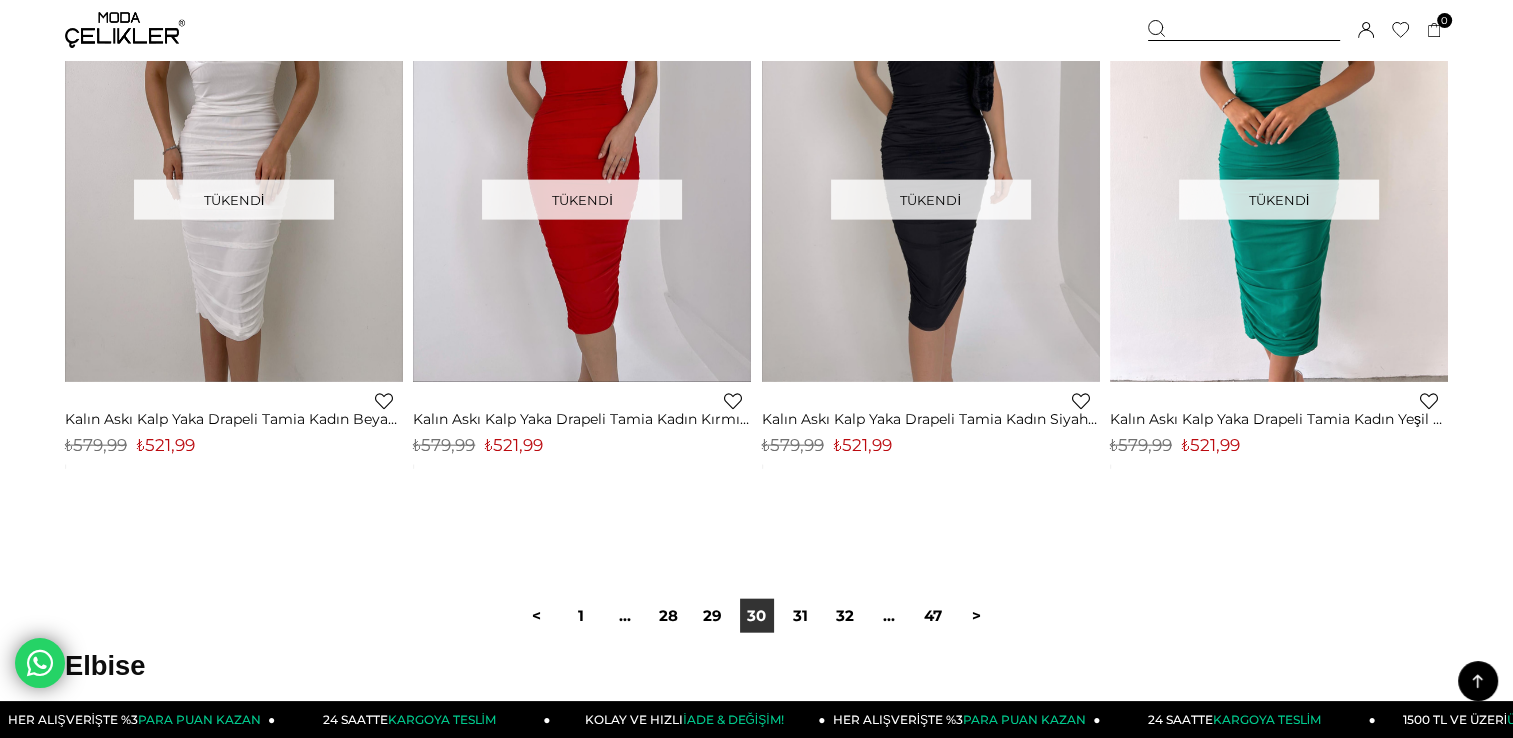 scroll, scrollTop: 12200, scrollLeft: 0, axis: vertical 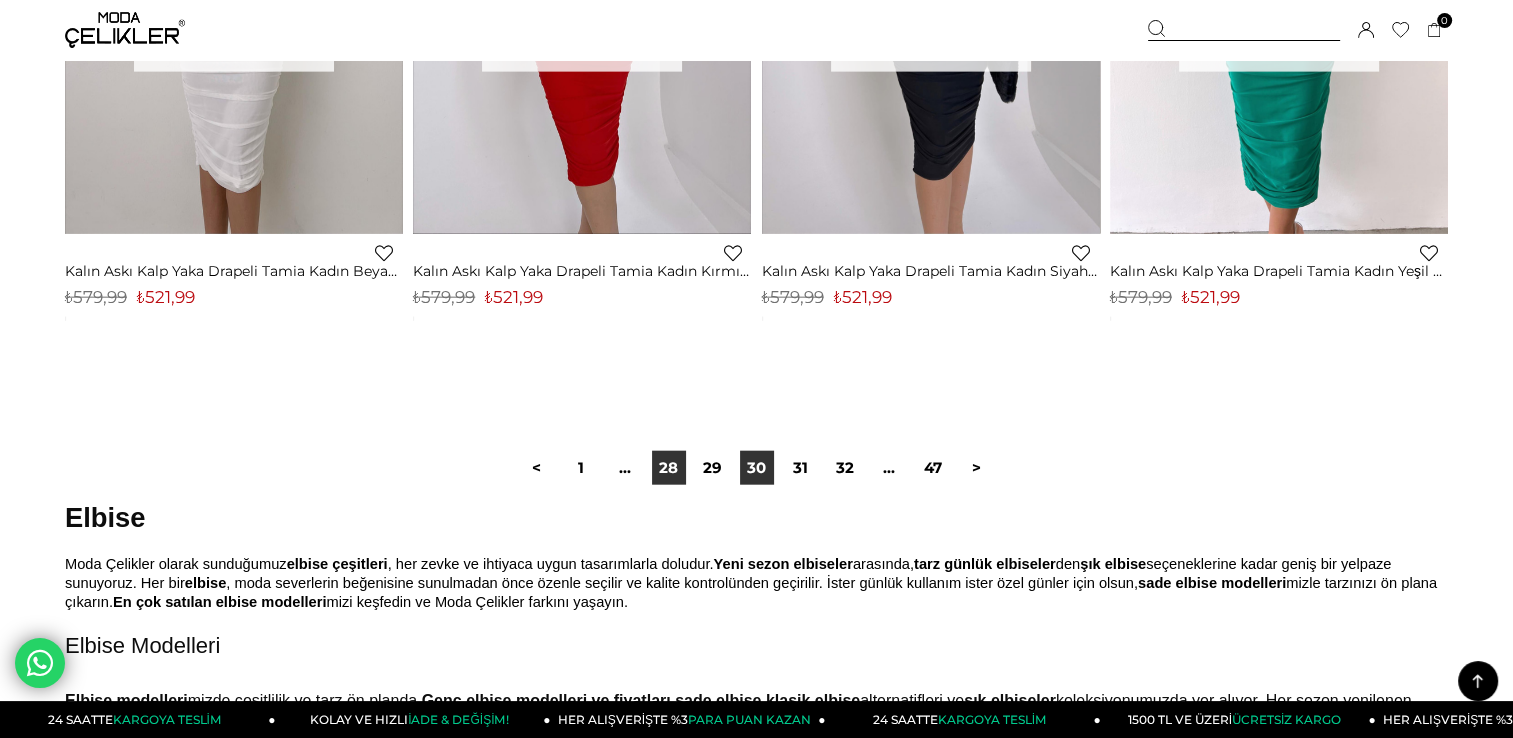 click on "28" at bounding box center [669, 468] 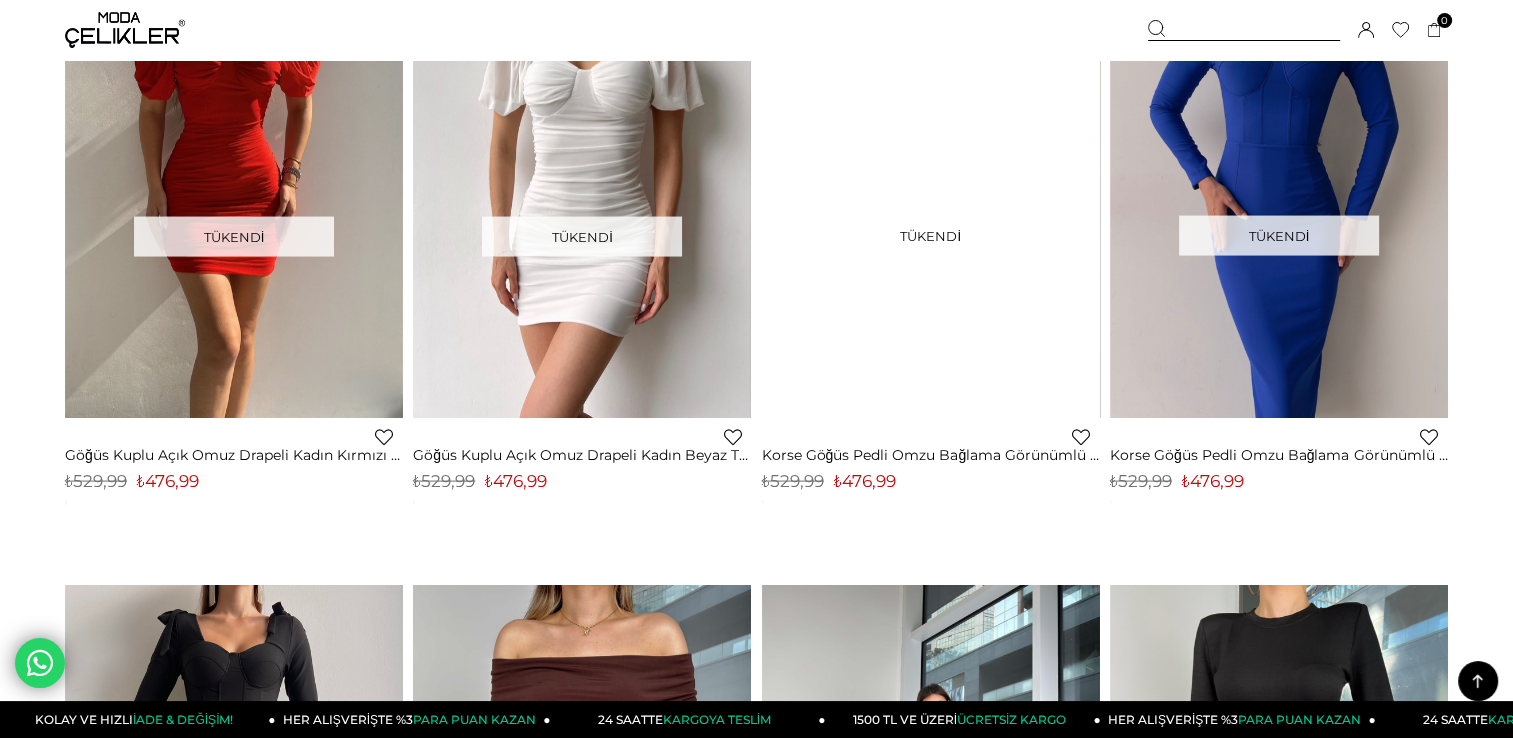 scroll, scrollTop: 4700, scrollLeft: 0, axis: vertical 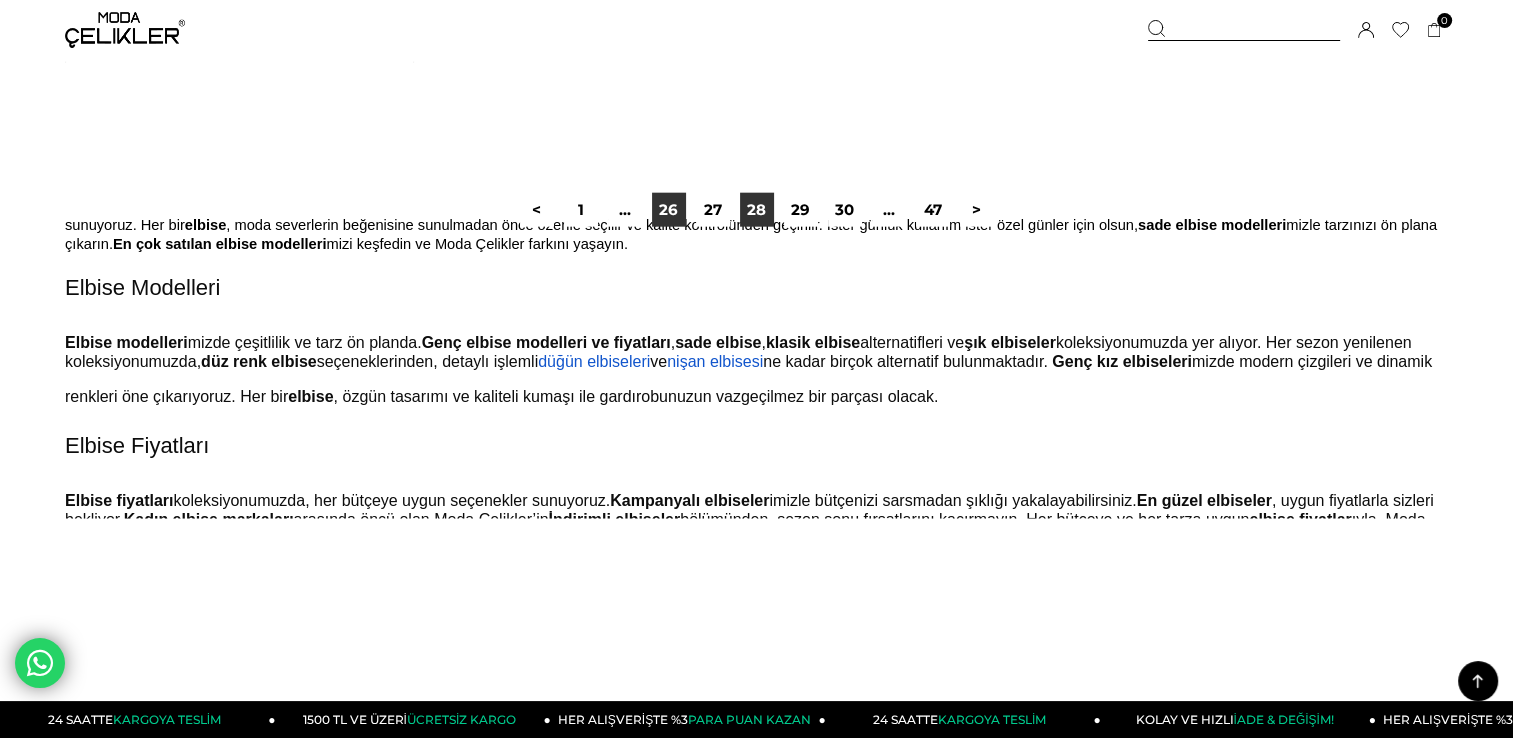 click on "26" at bounding box center [669, 210] 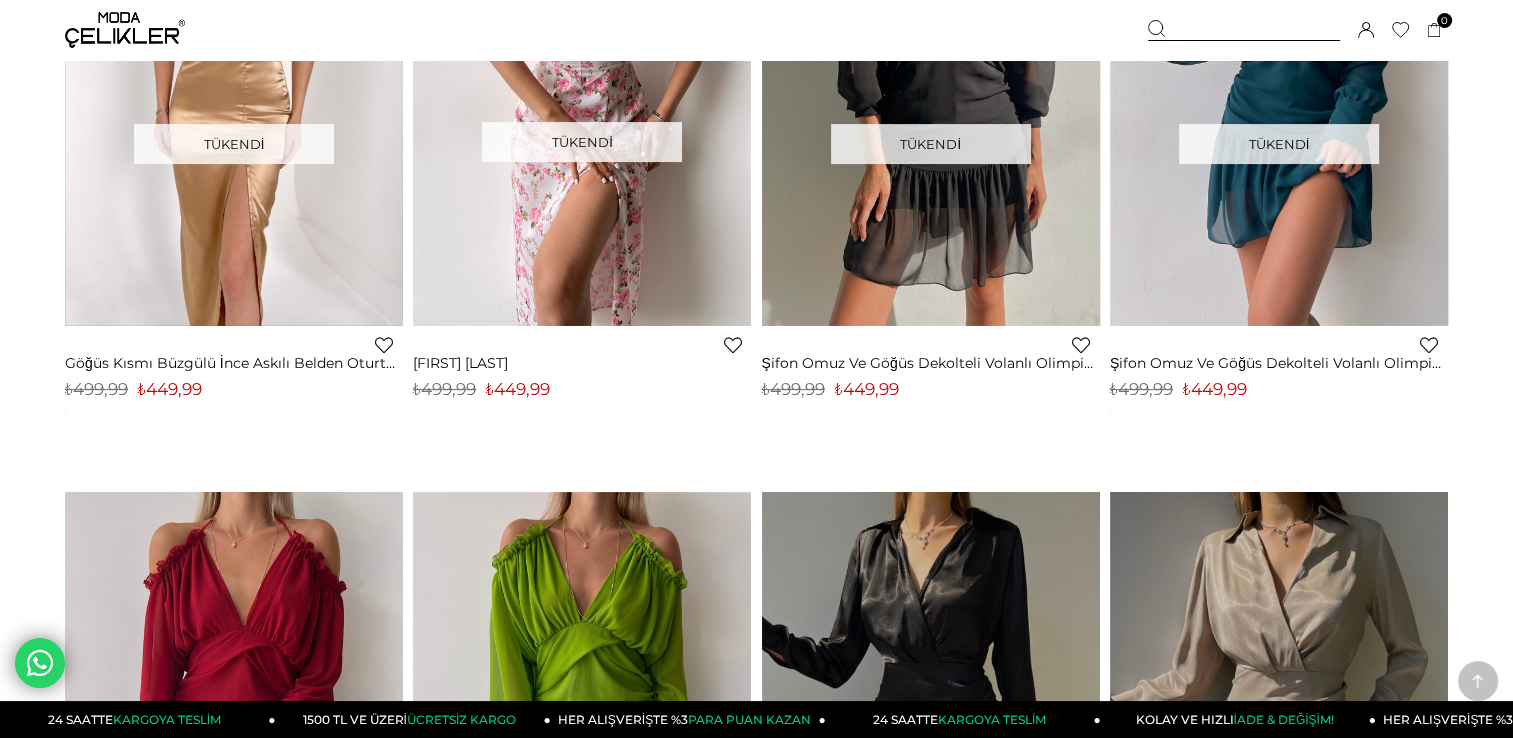 scroll, scrollTop: 400, scrollLeft: 0, axis: vertical 